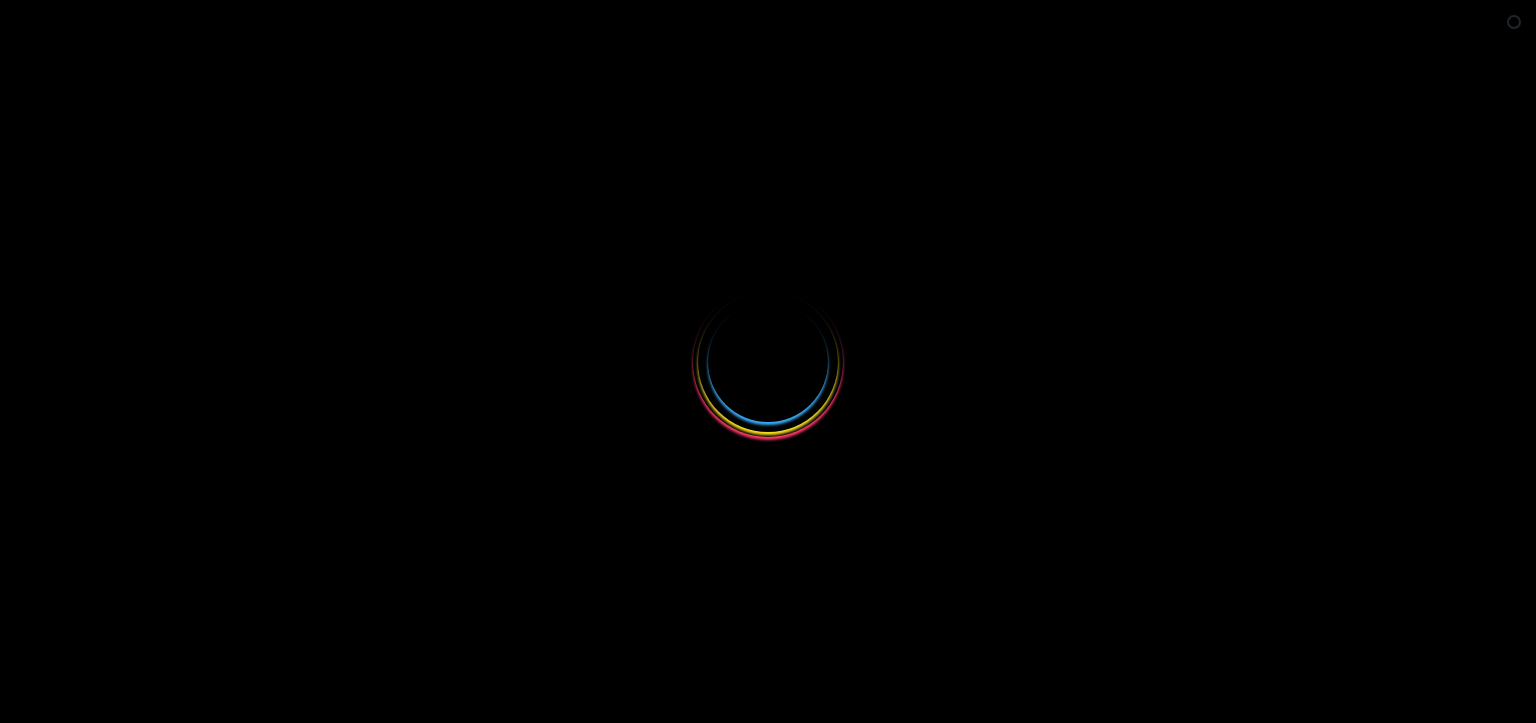 scroll, scrollTop: 0, scrollLeft: 0, axis: both 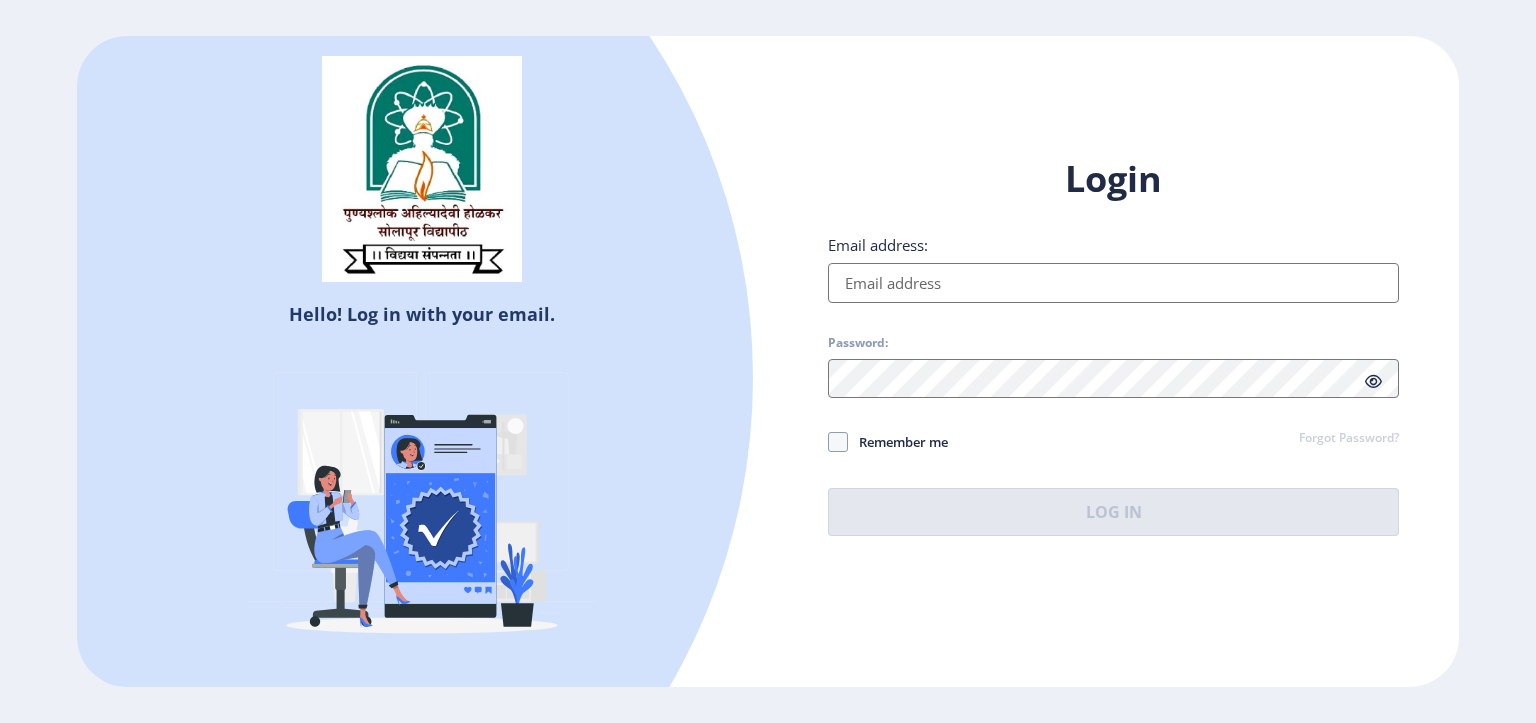 click on "Email address:" at bounding box center (1113, 283) 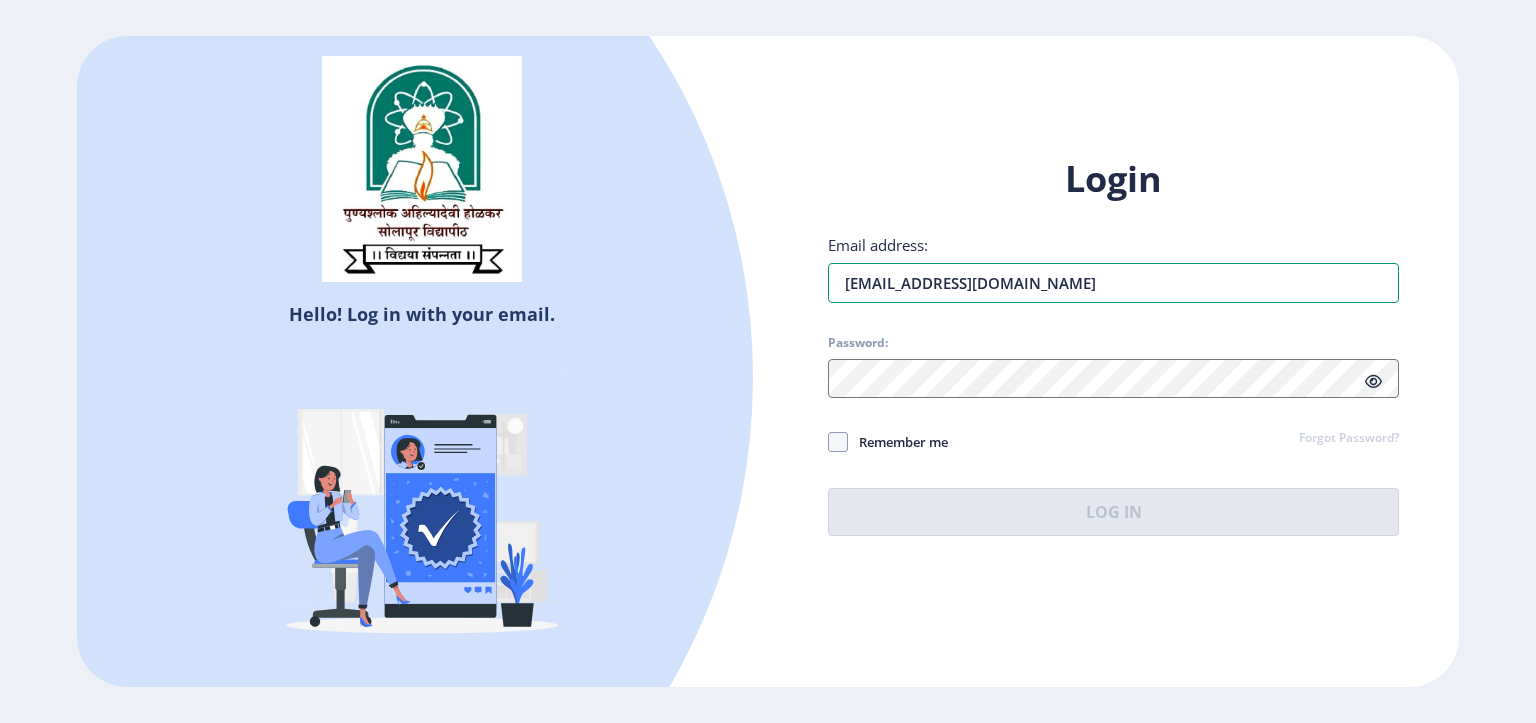type on "[EMAIL_ADDRESS][DOMAIN_NAME]" 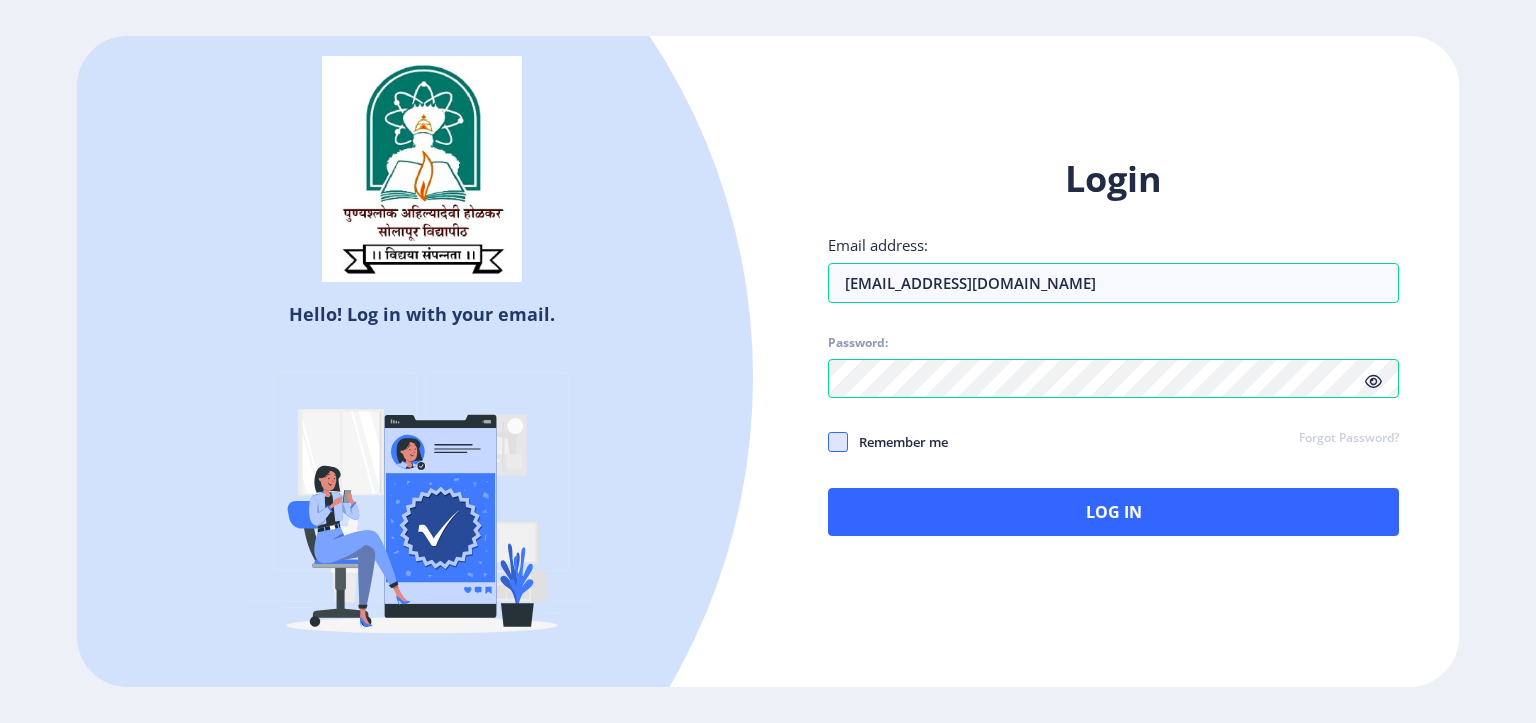 click 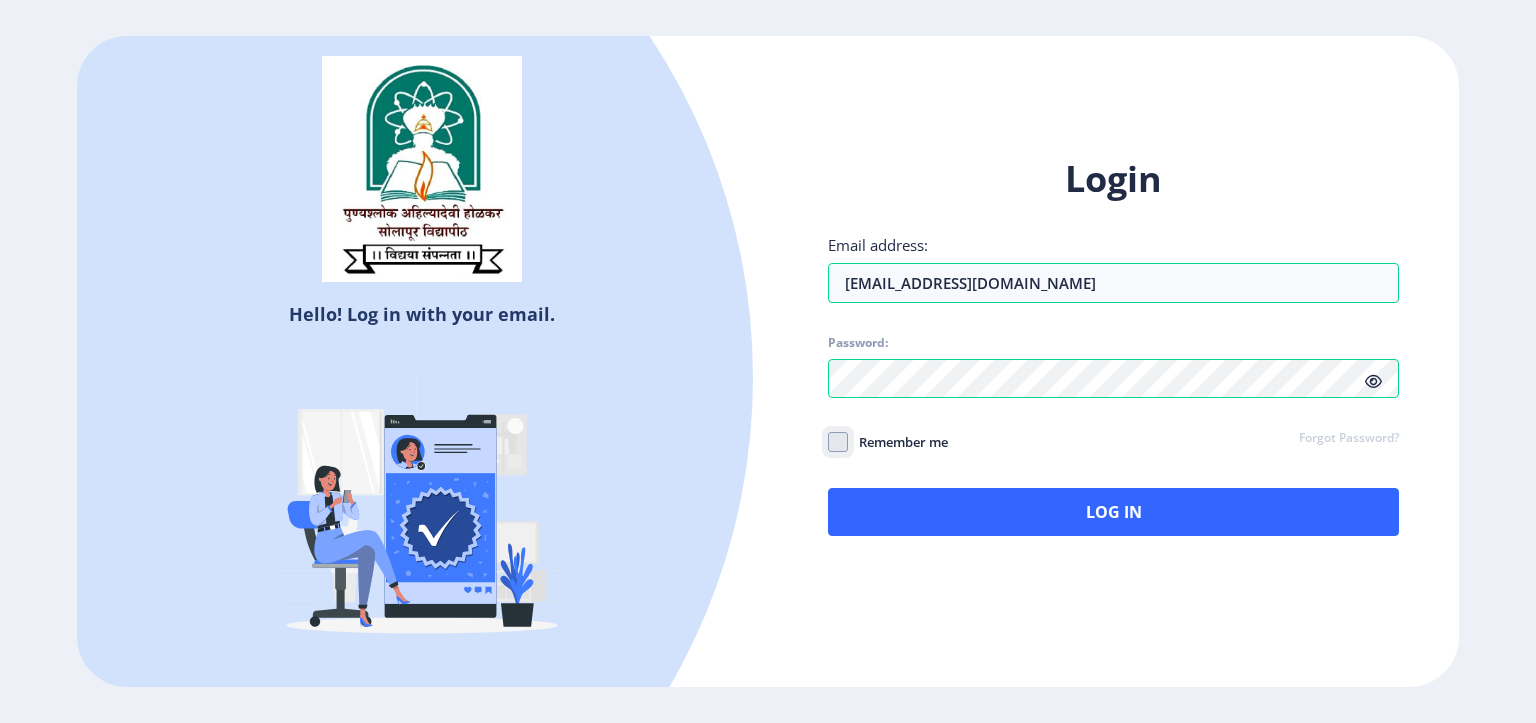 click on "Remember me" 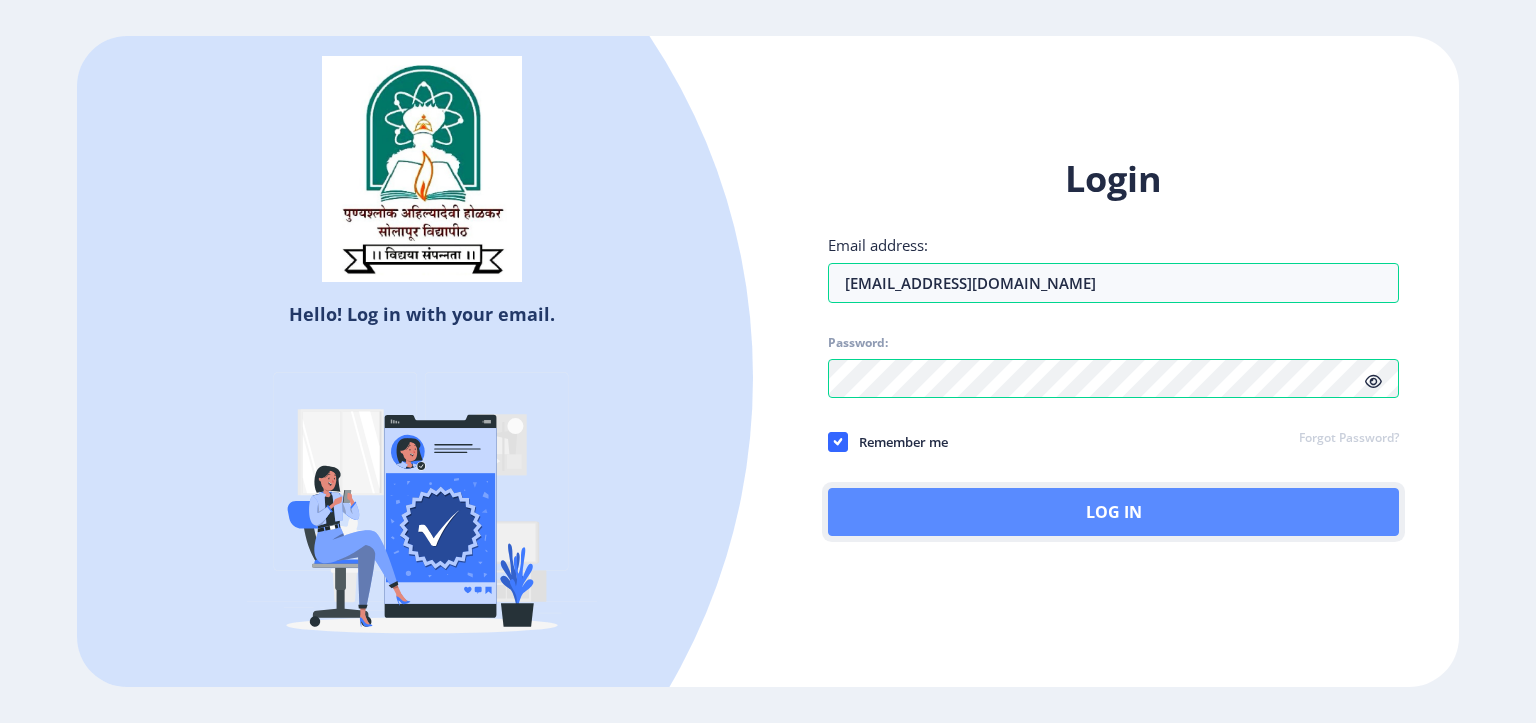 click on "Log In" 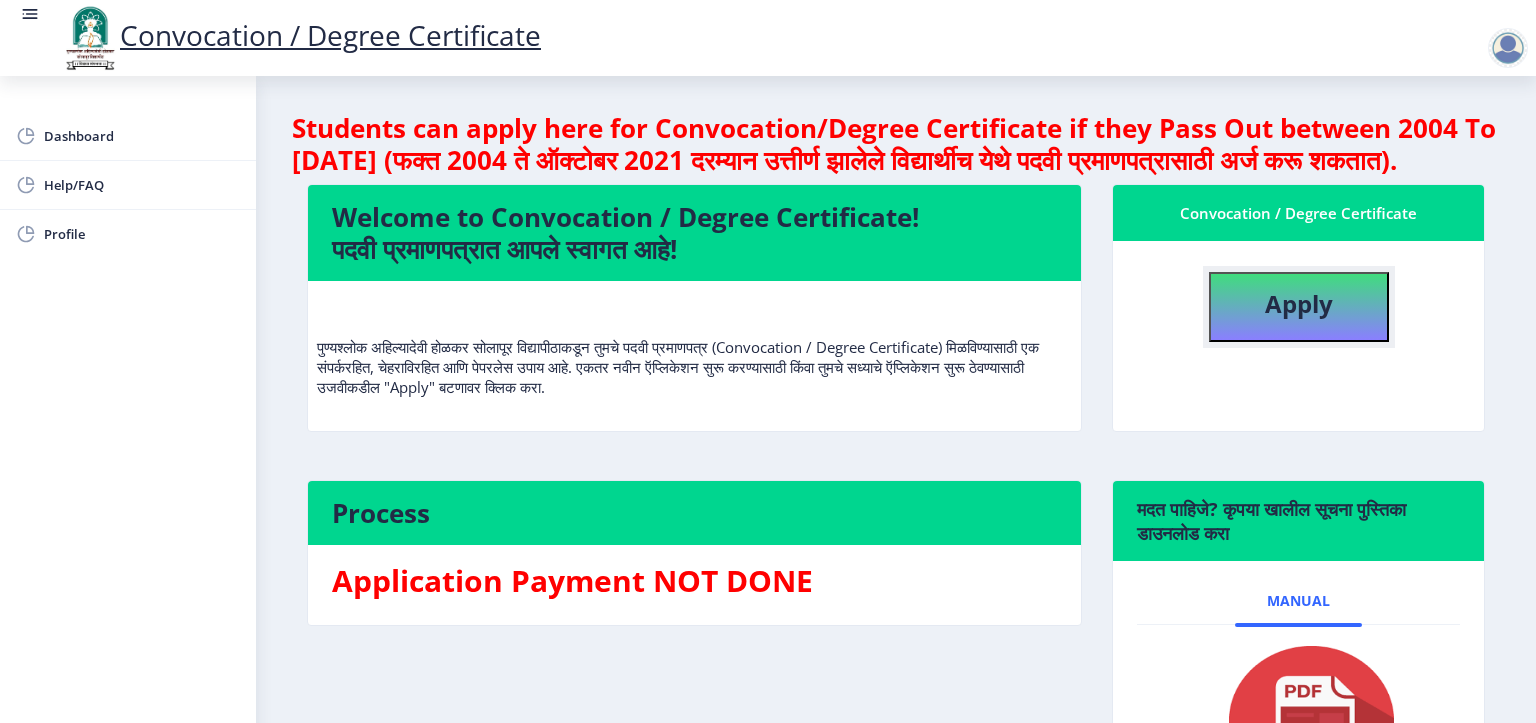 click on "Apply" 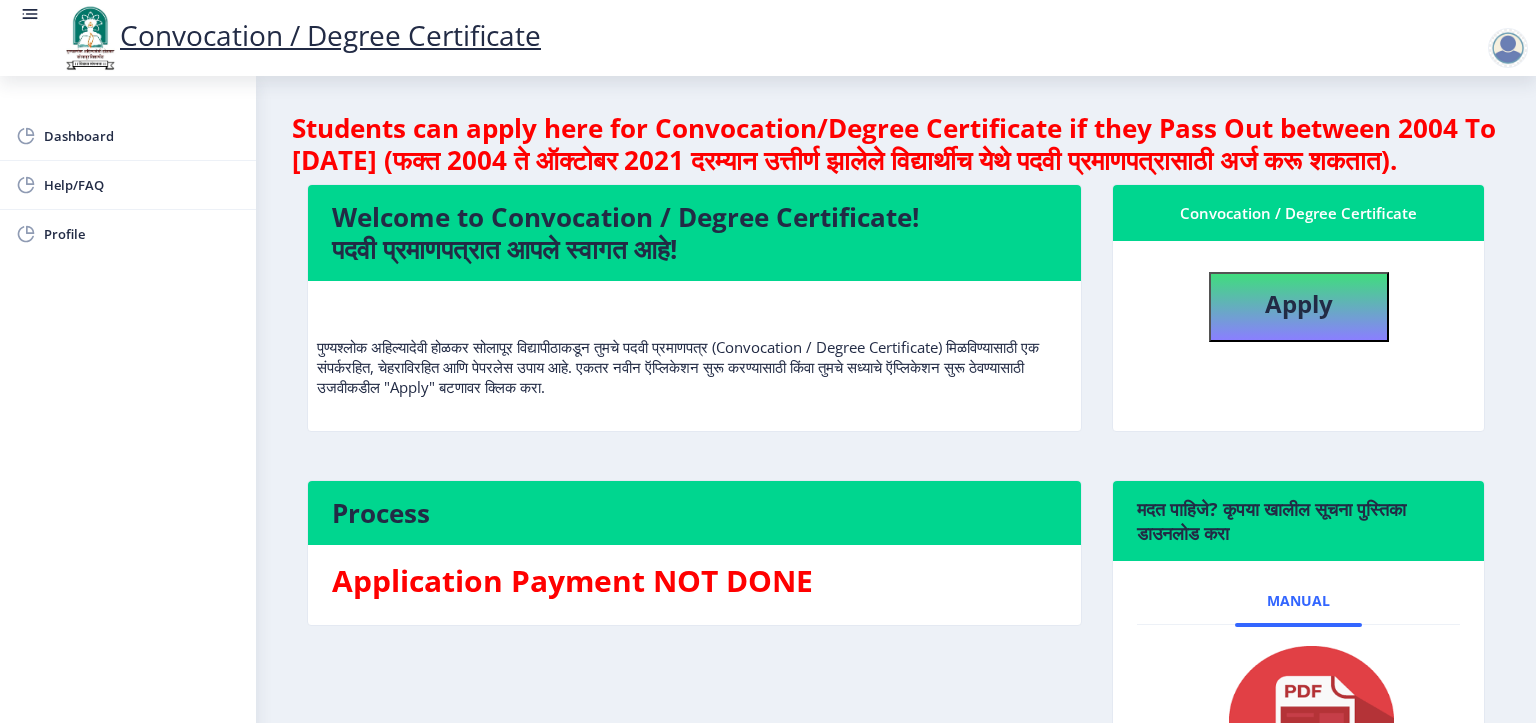 select 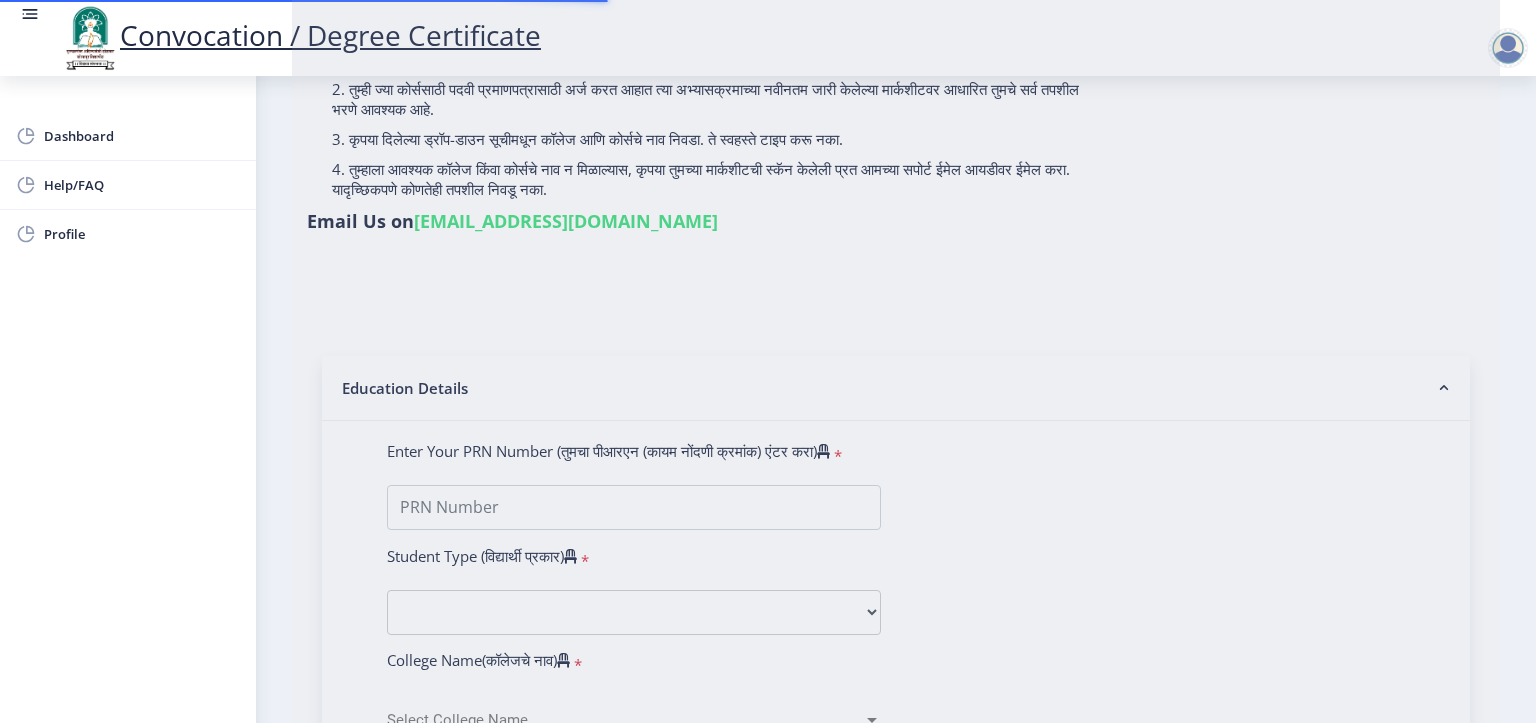 scroll, scrollTop: 200, scrollLeft: 0, axis: vertical 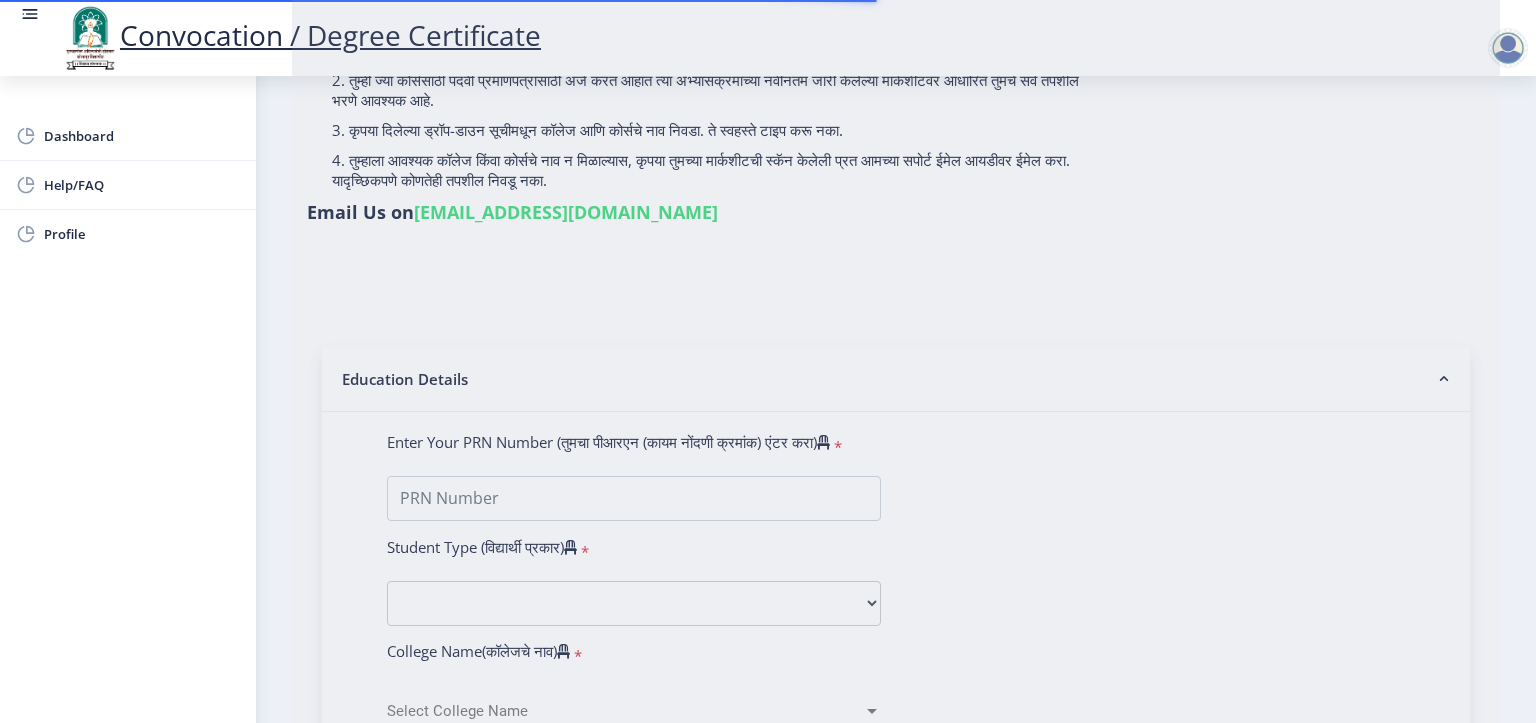 click 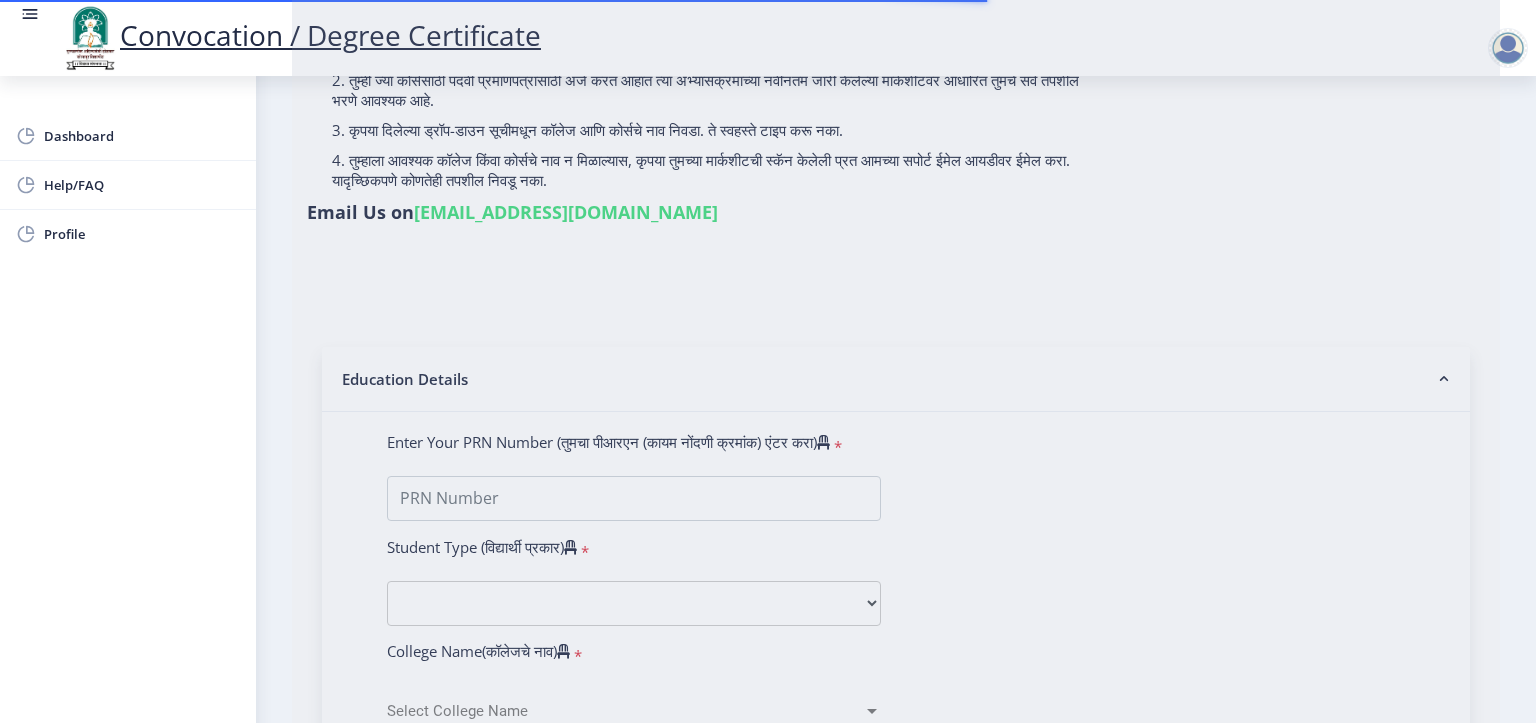 click 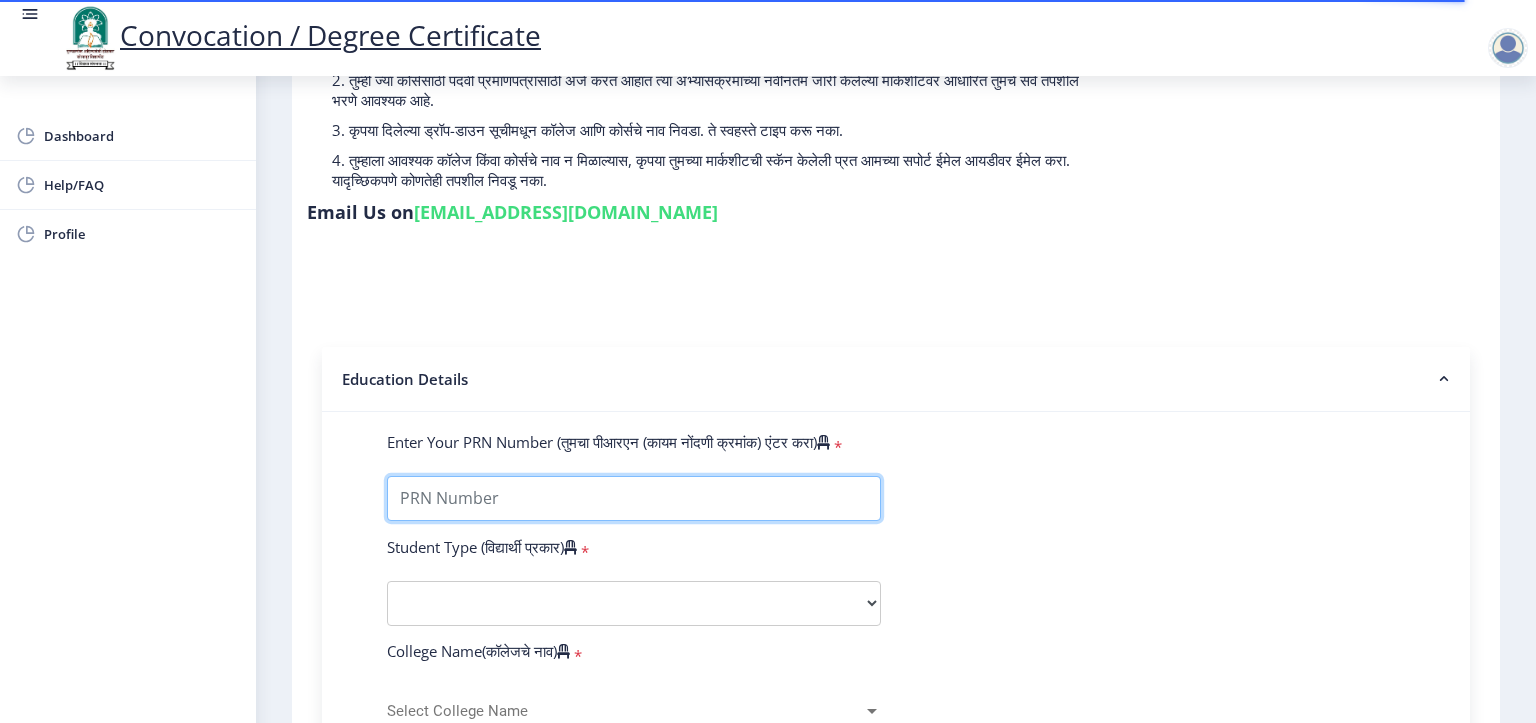 click on "Enter Your PRN Number (तुमचा पीआरएन (कायम नोंदणी क्रमांक) एंटर करा)" at bounding box center [634, 498] 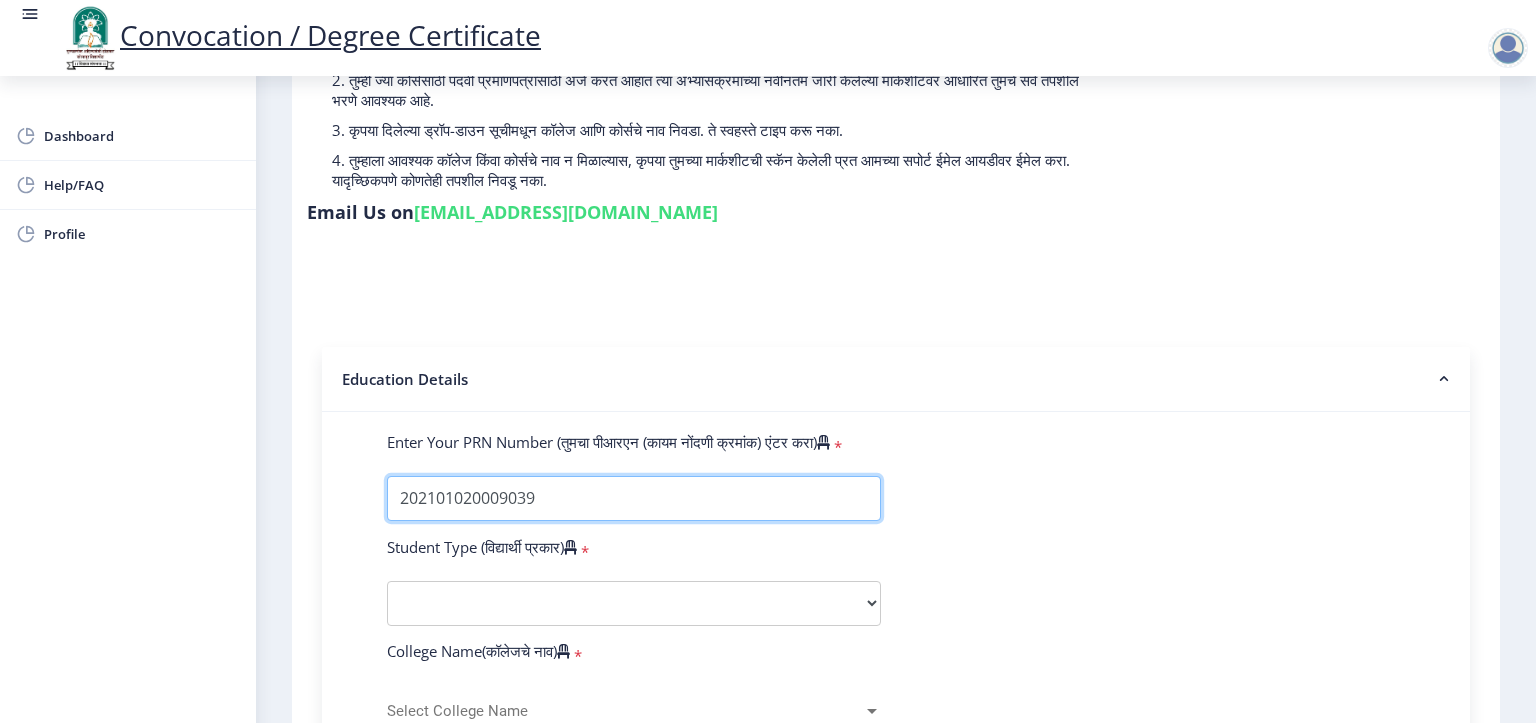 type on "202101020009039" 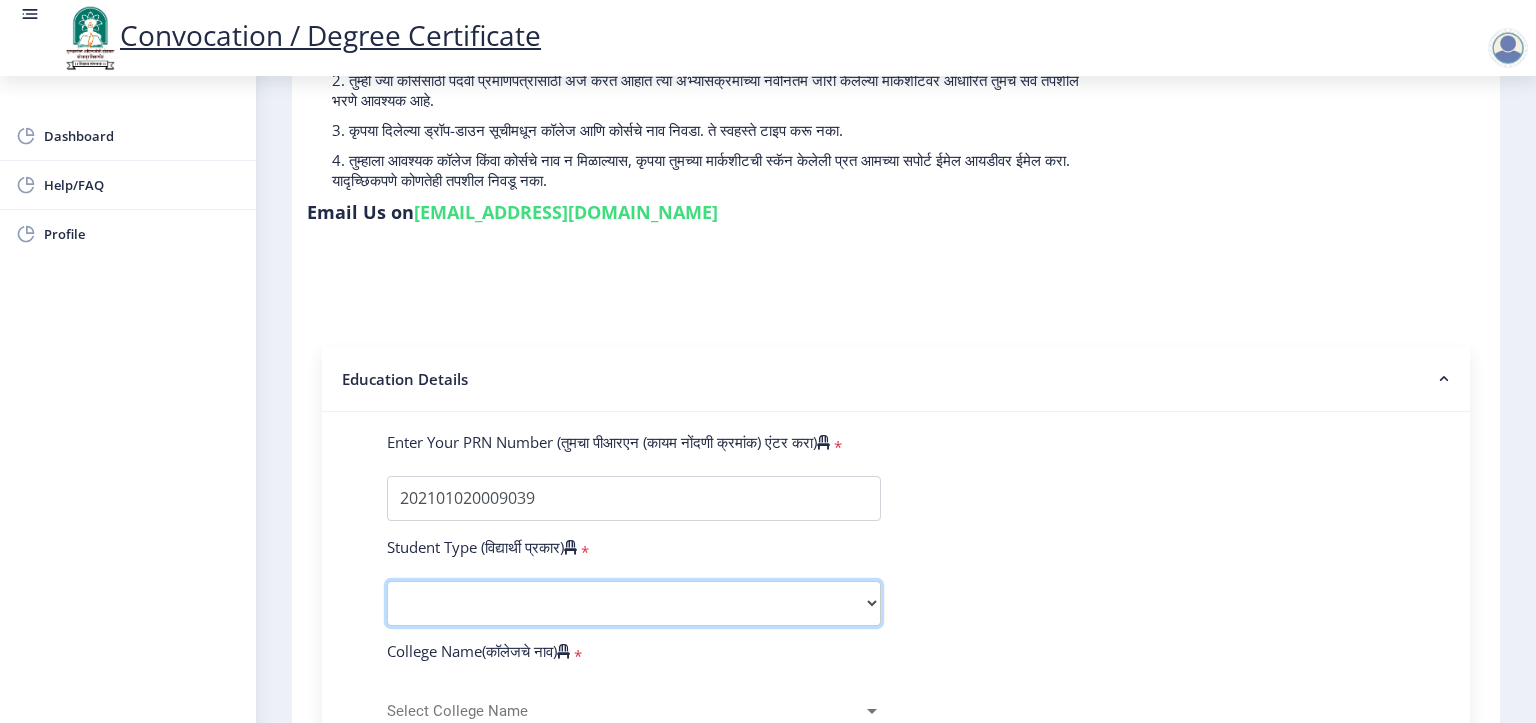 click on "Select Student Type Regular External" at bounding box center (634, 603) 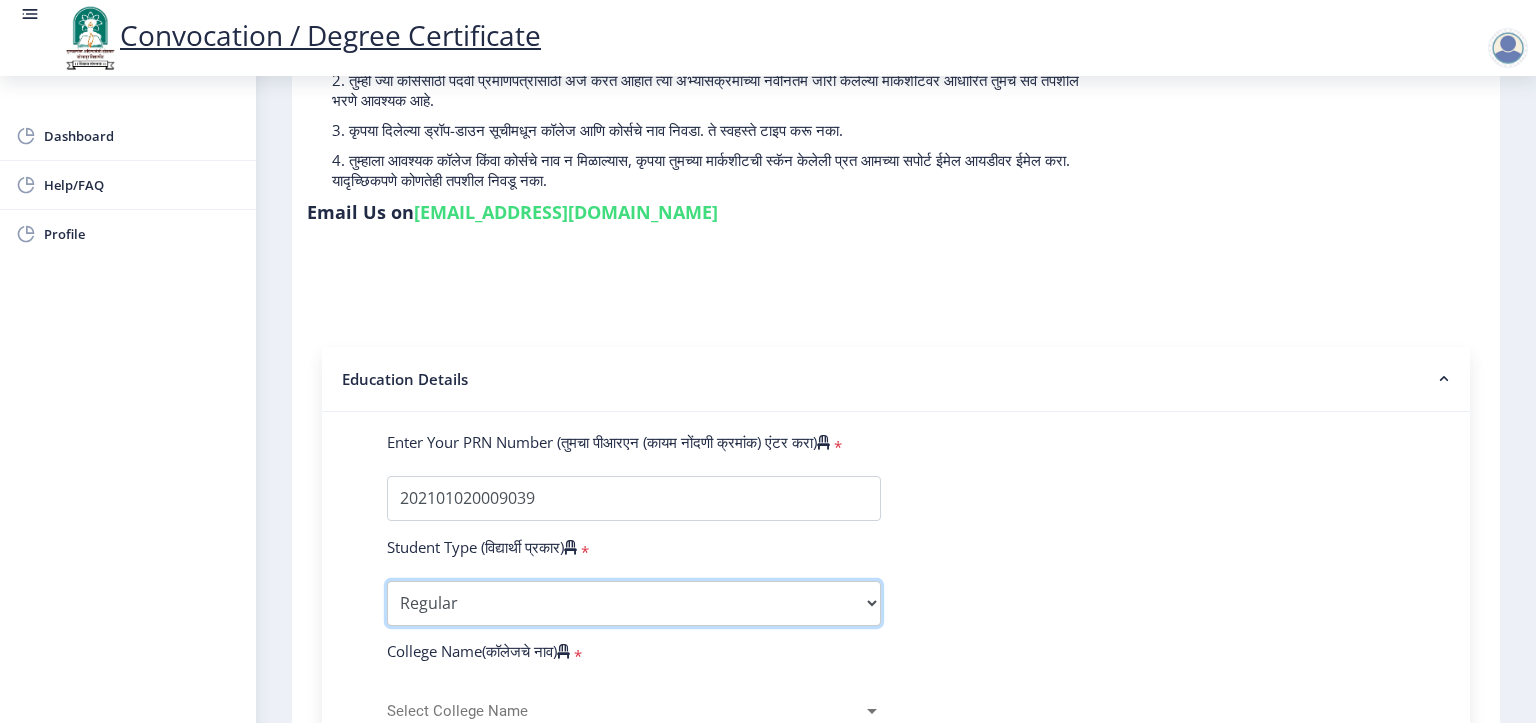 click on "Select Student Type Regular External" at bounding box center [634, 603] 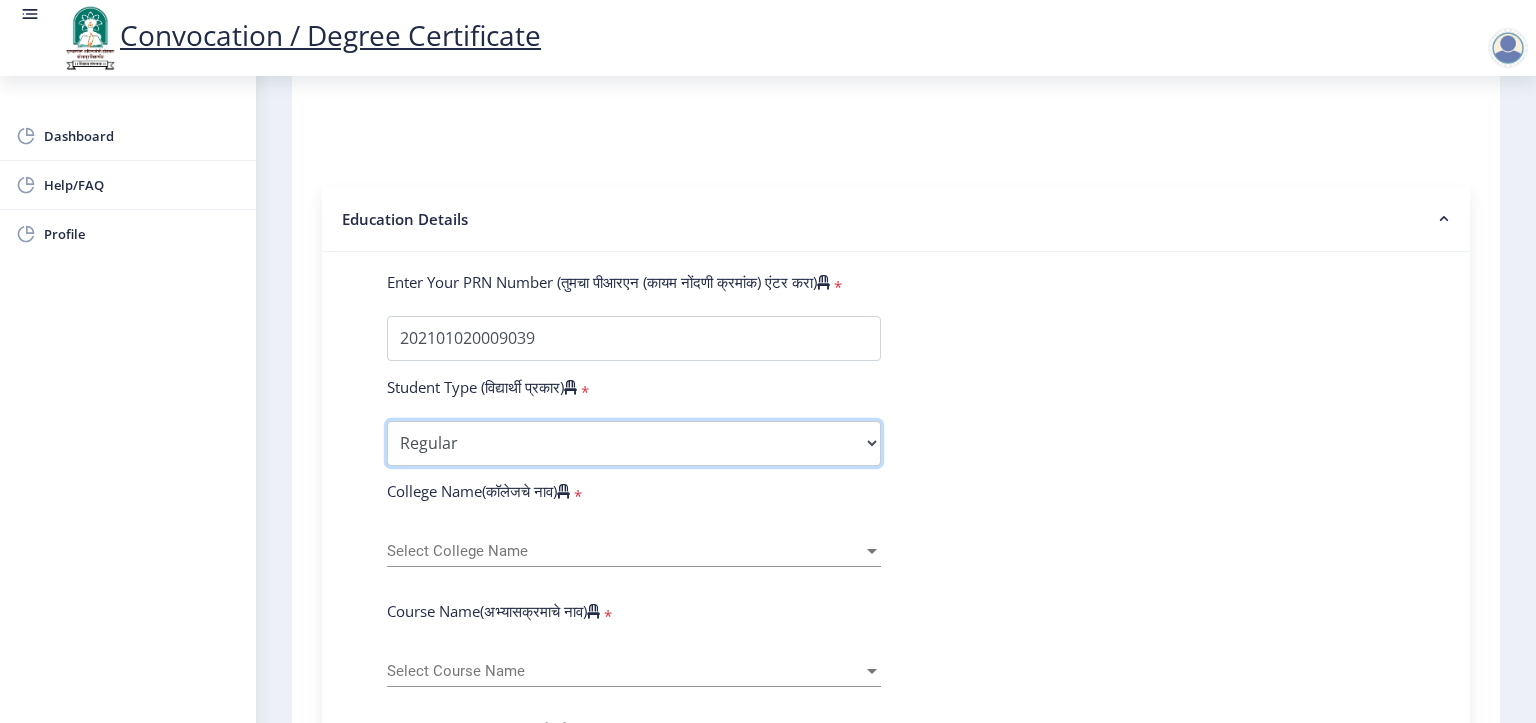 scroll, scrollTop: 400, scrollLeft: 0, axis: vertical 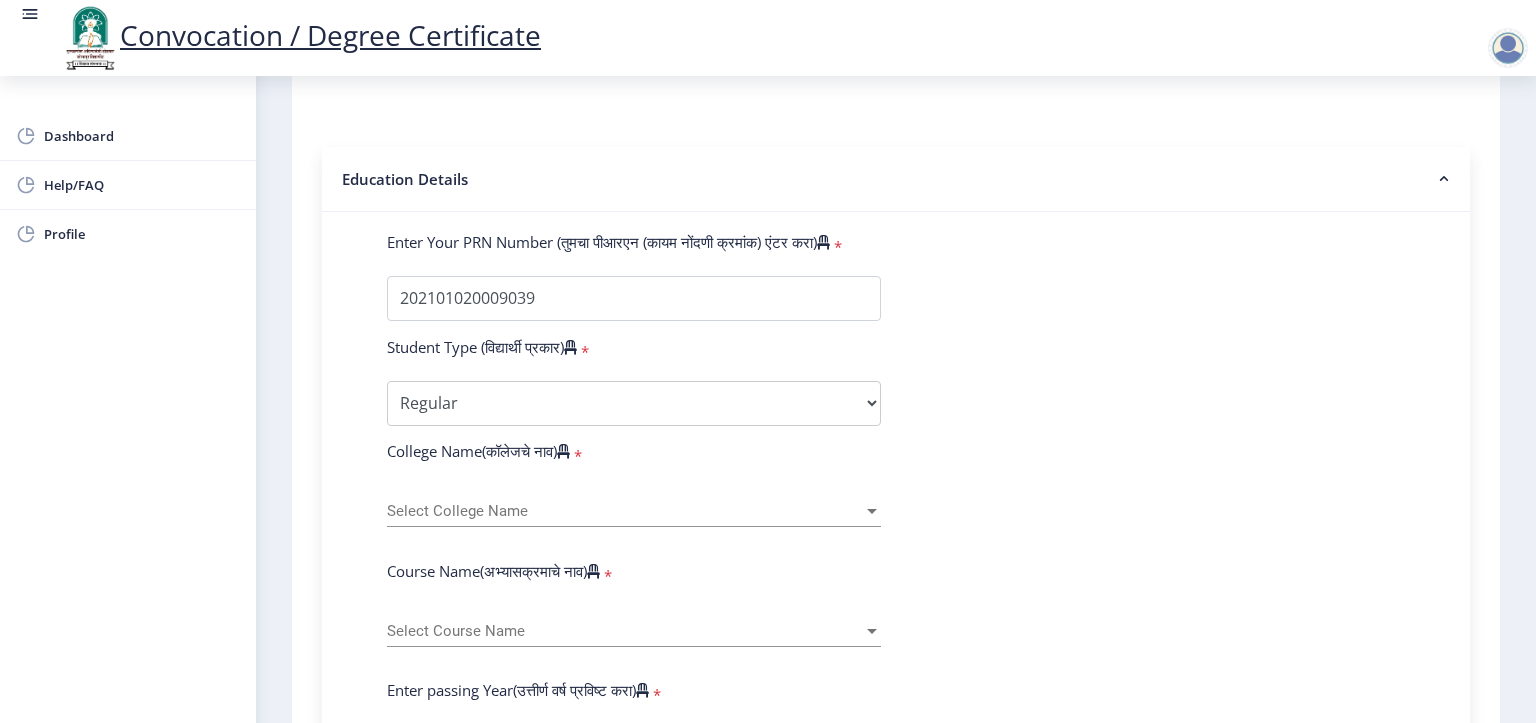 click on "Select College Name" at bounding box center (625, 511) 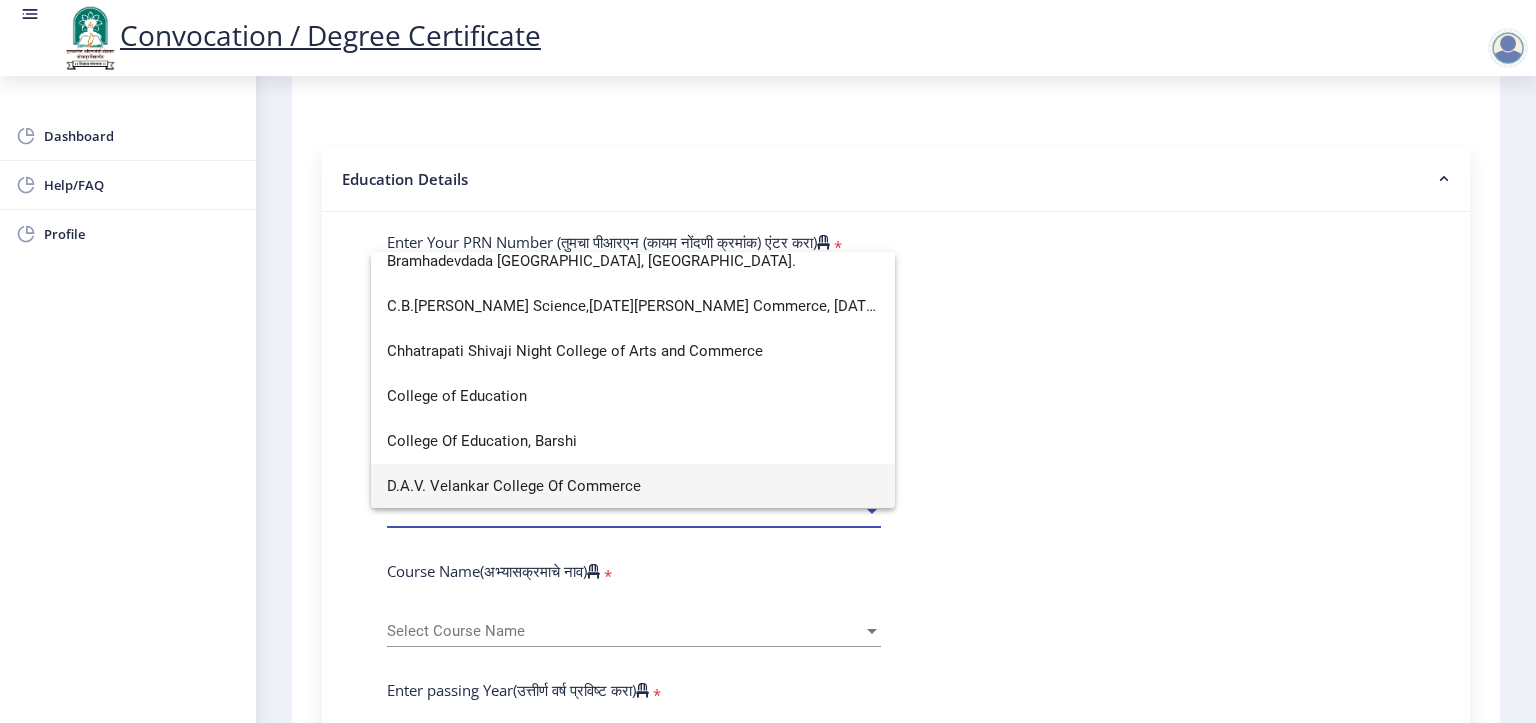 scroll, scrollTop: 0, scrollLeft: 0, axis: both 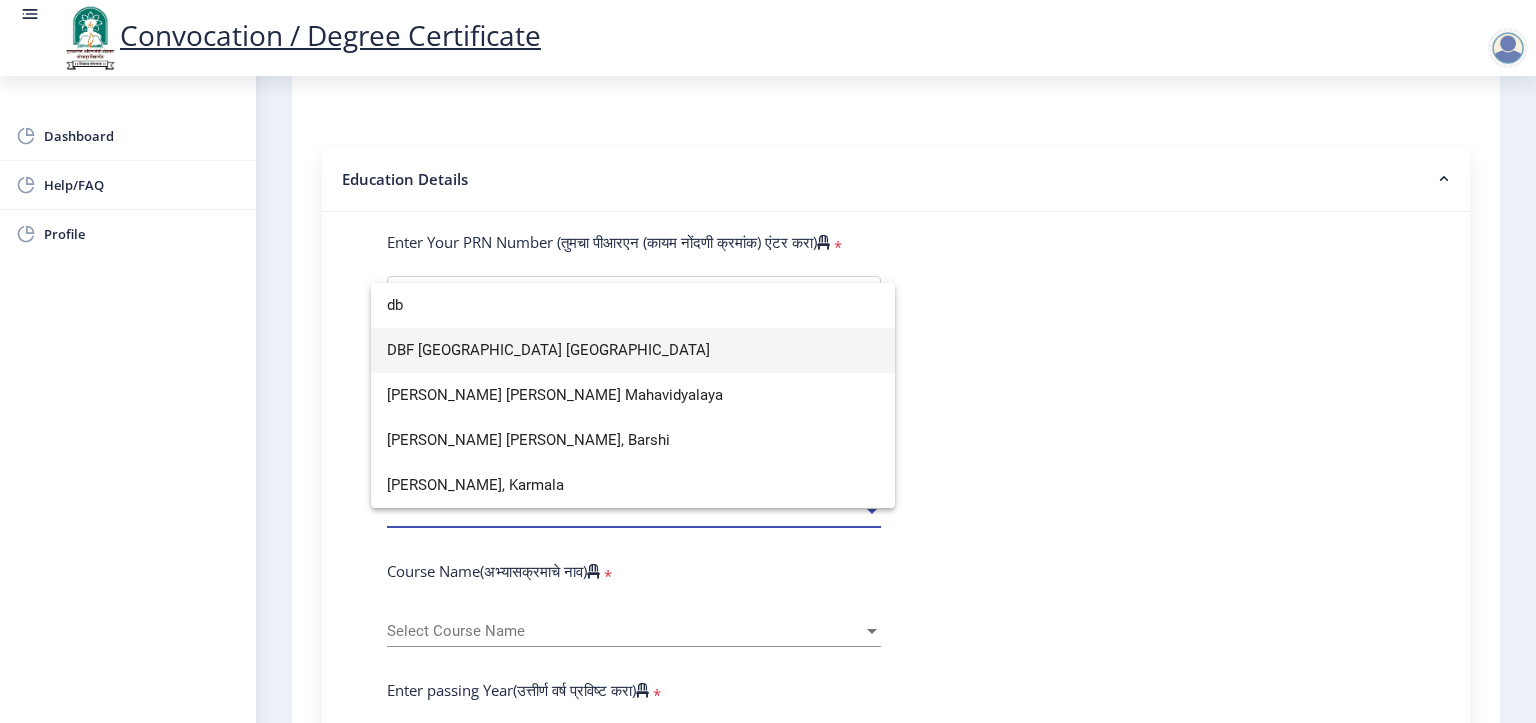 type on "db" 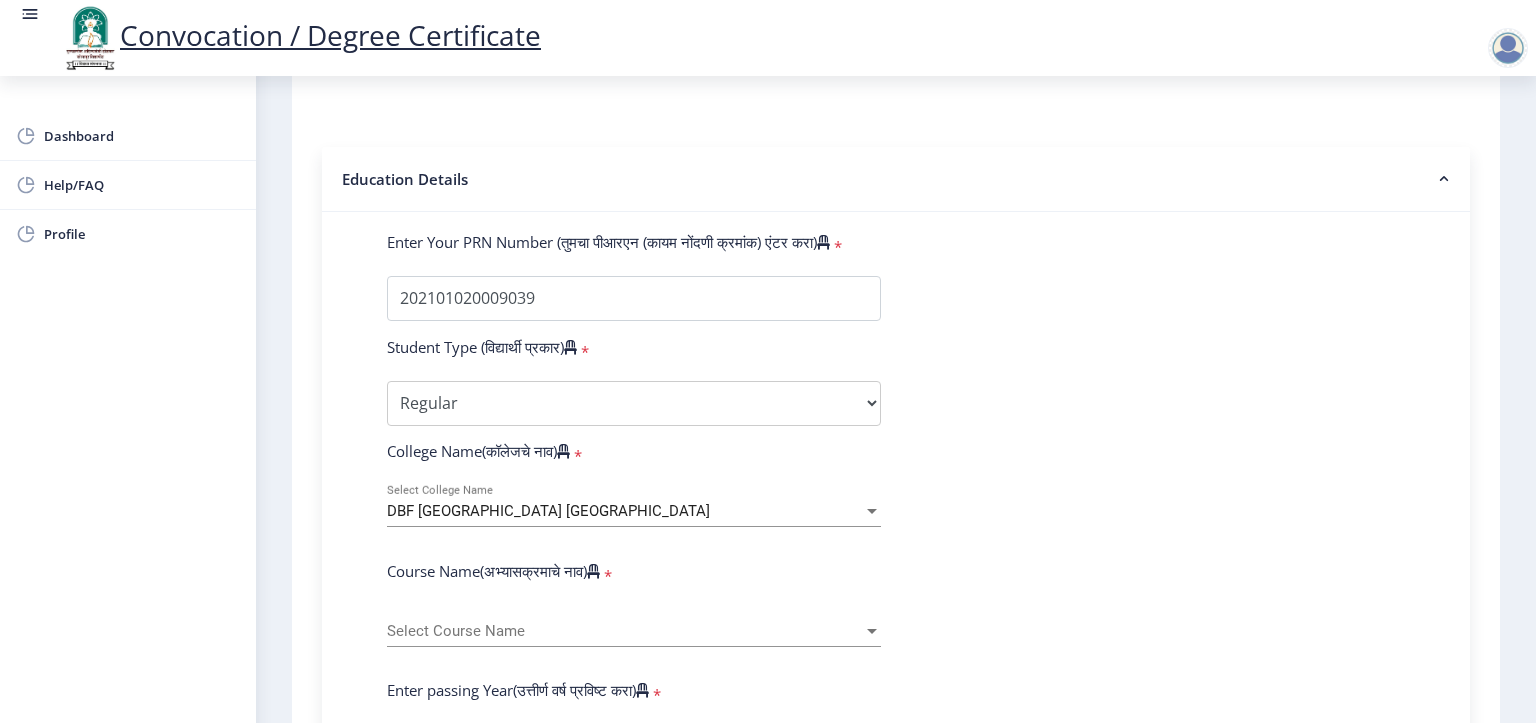 click on "Select Course Name" at bounding box center (625, 631) 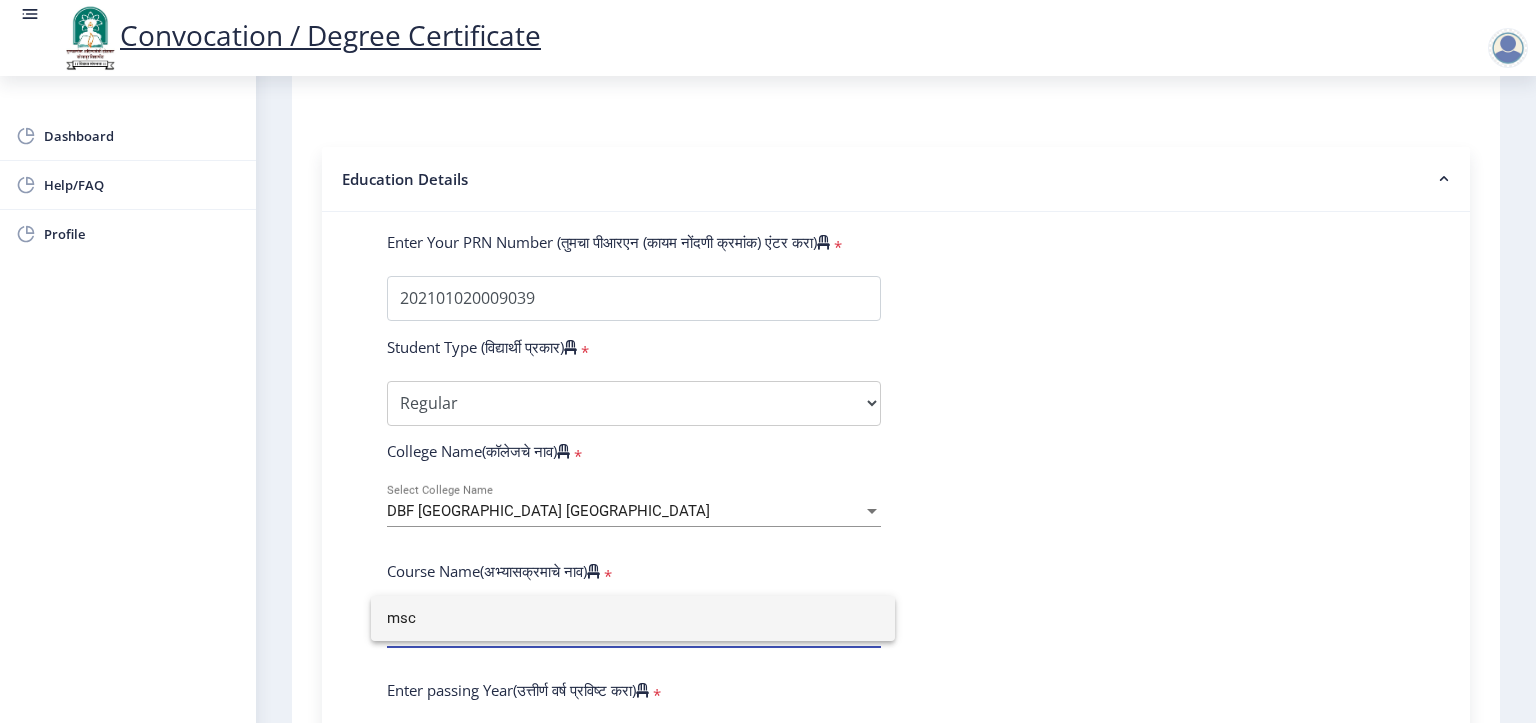 type on "msc" 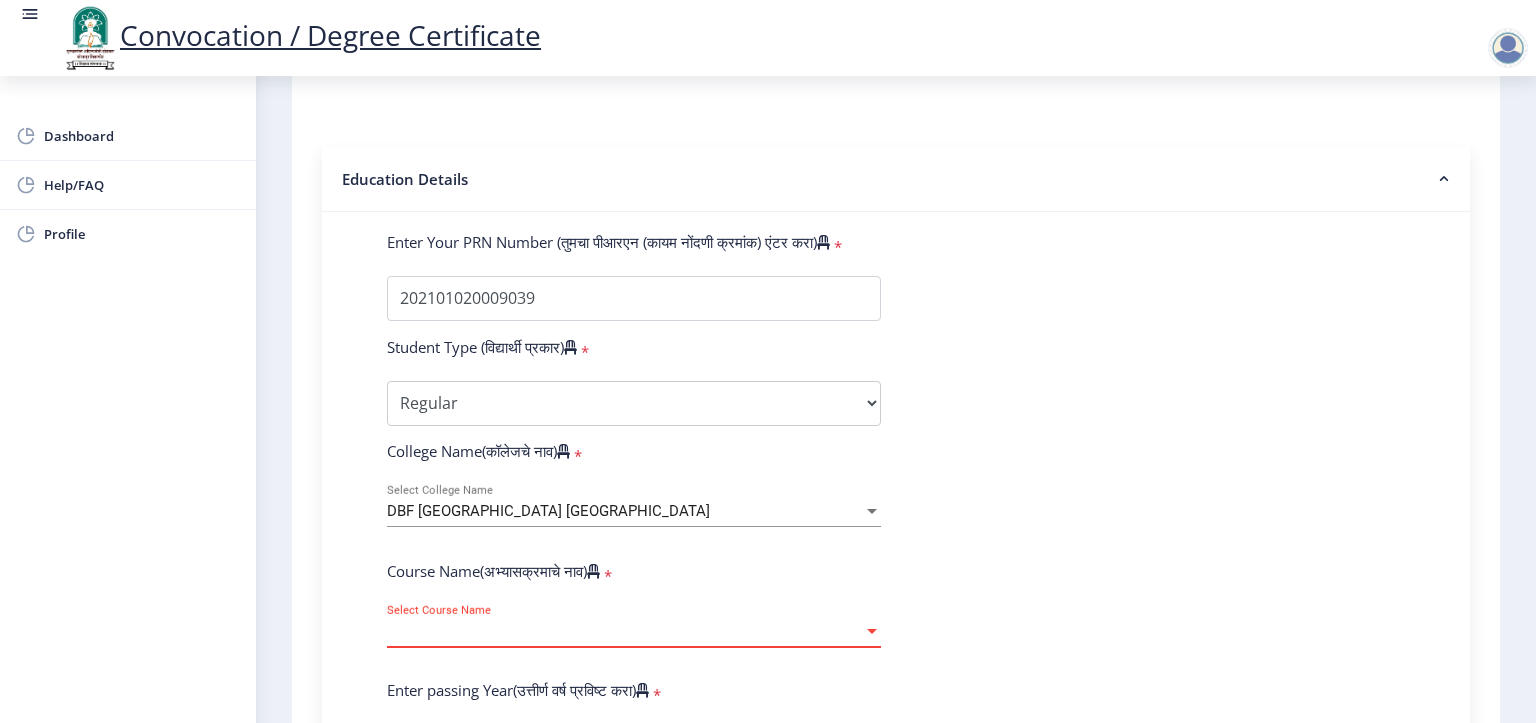 click on "Select Course Name" at bounding box center [625, 631] 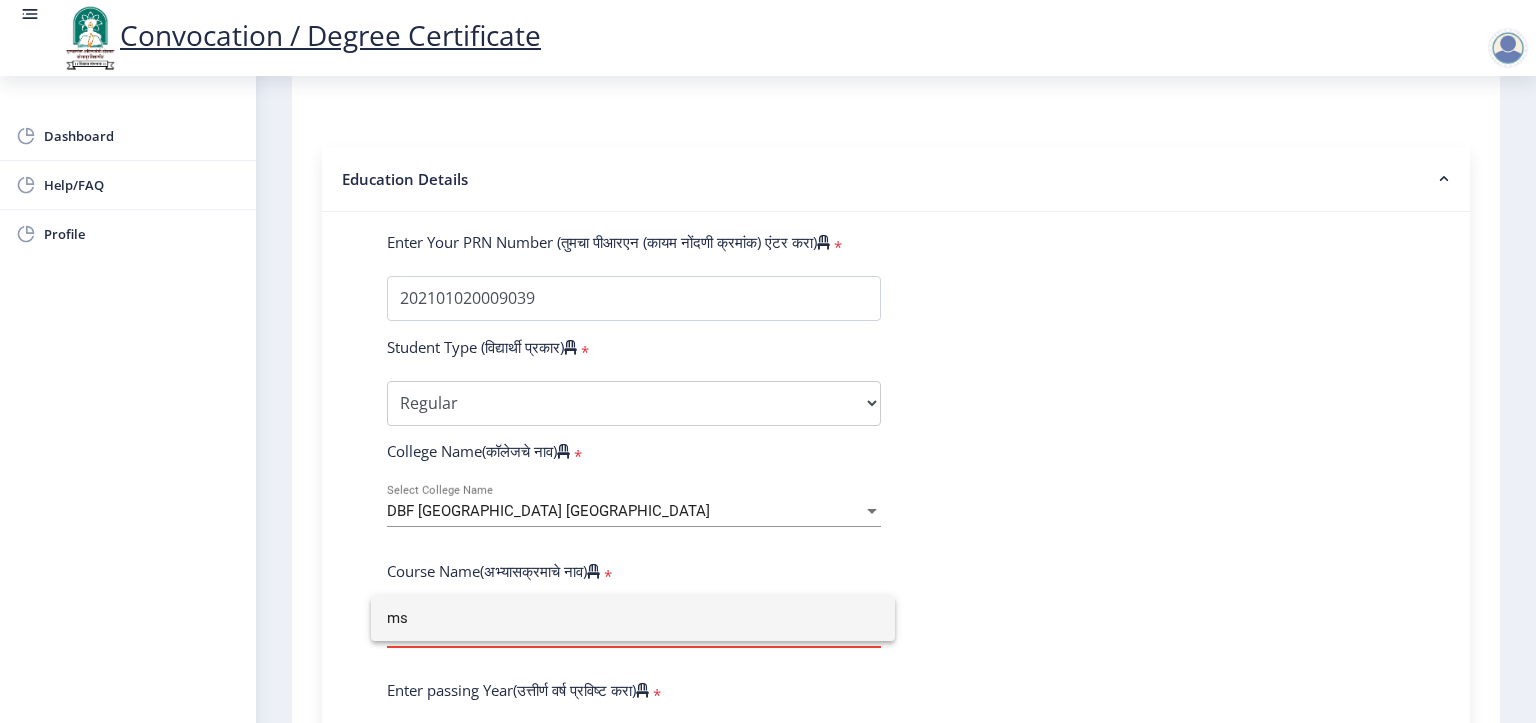 type on "m" 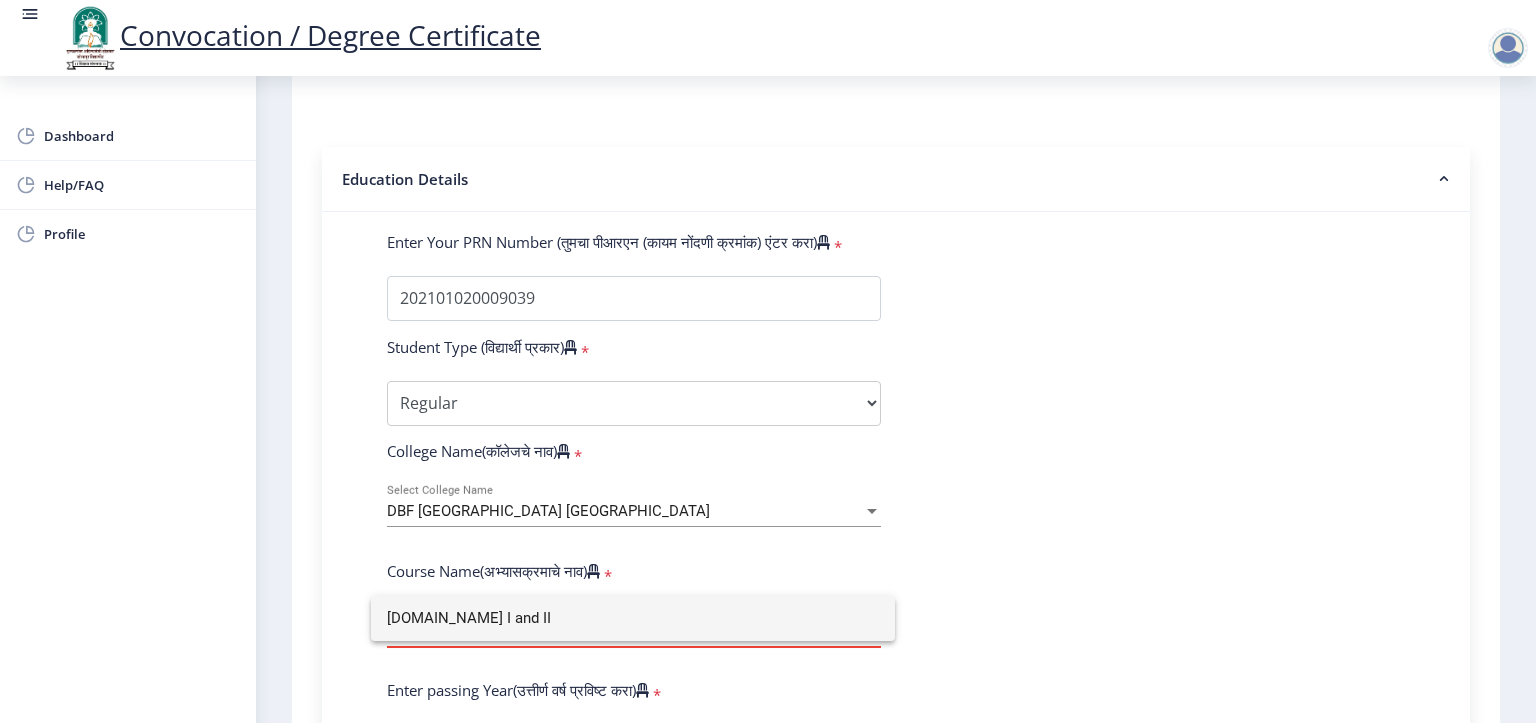 type on "[DOMAIN_NAME] I and II" 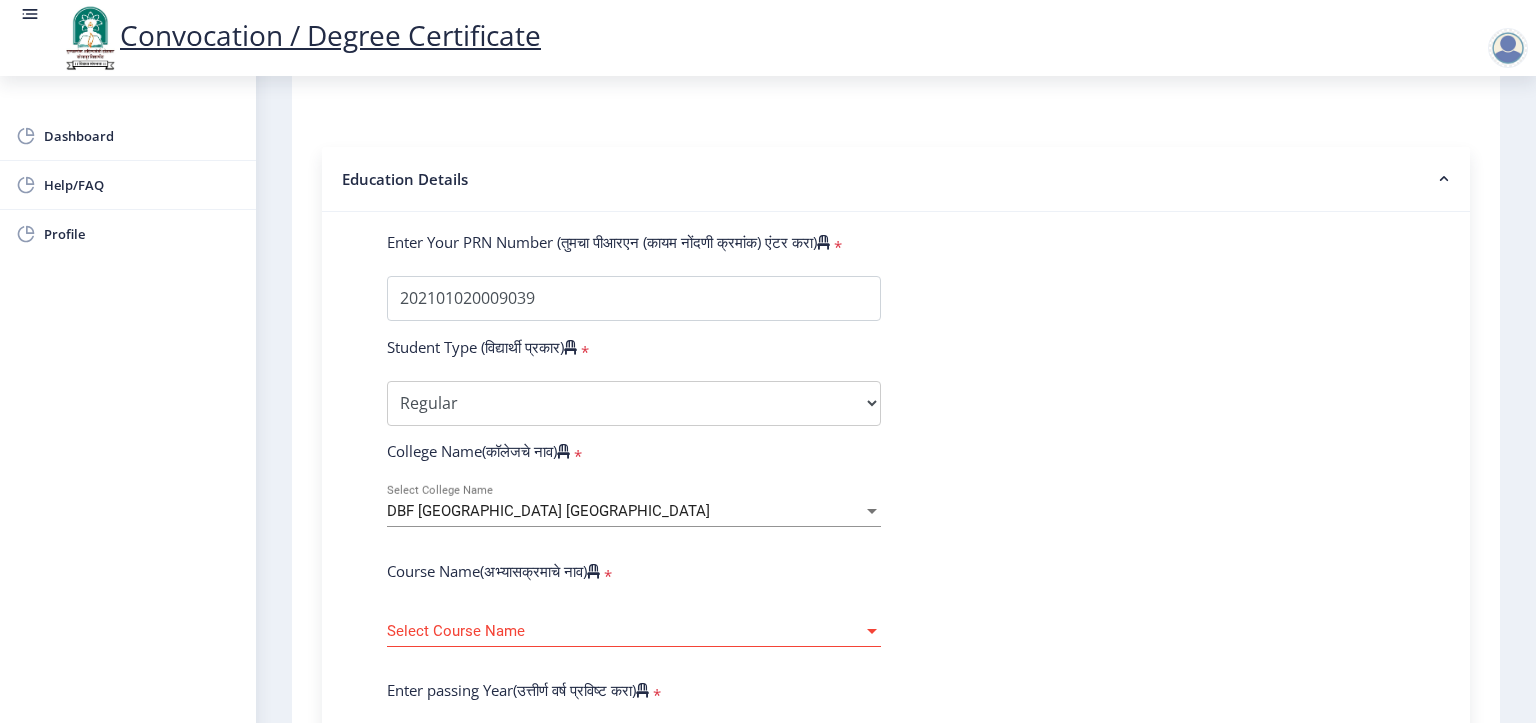 scroll, scrollTop: 700, scrollLeft: 0, axis: vertical 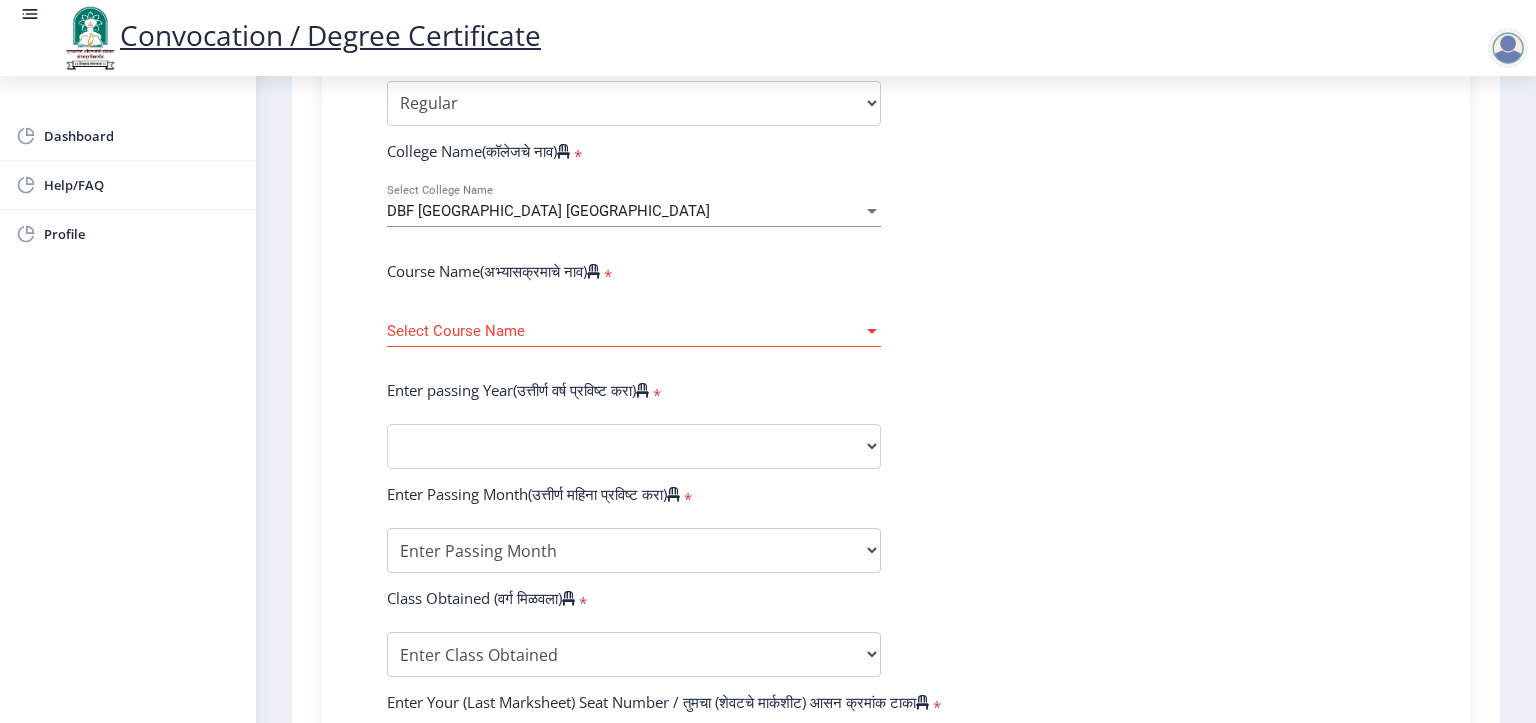 click on "Select Course Name Select Course Name" 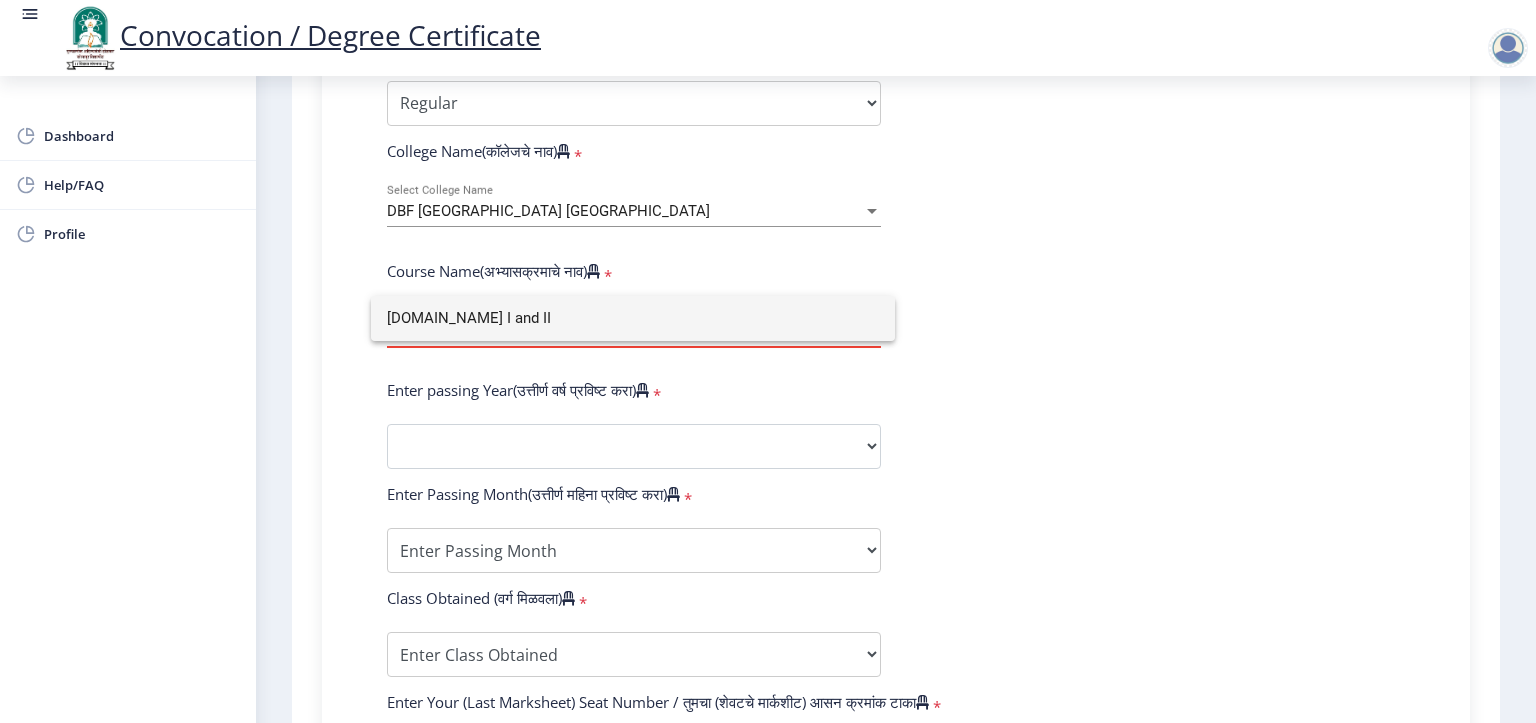 click 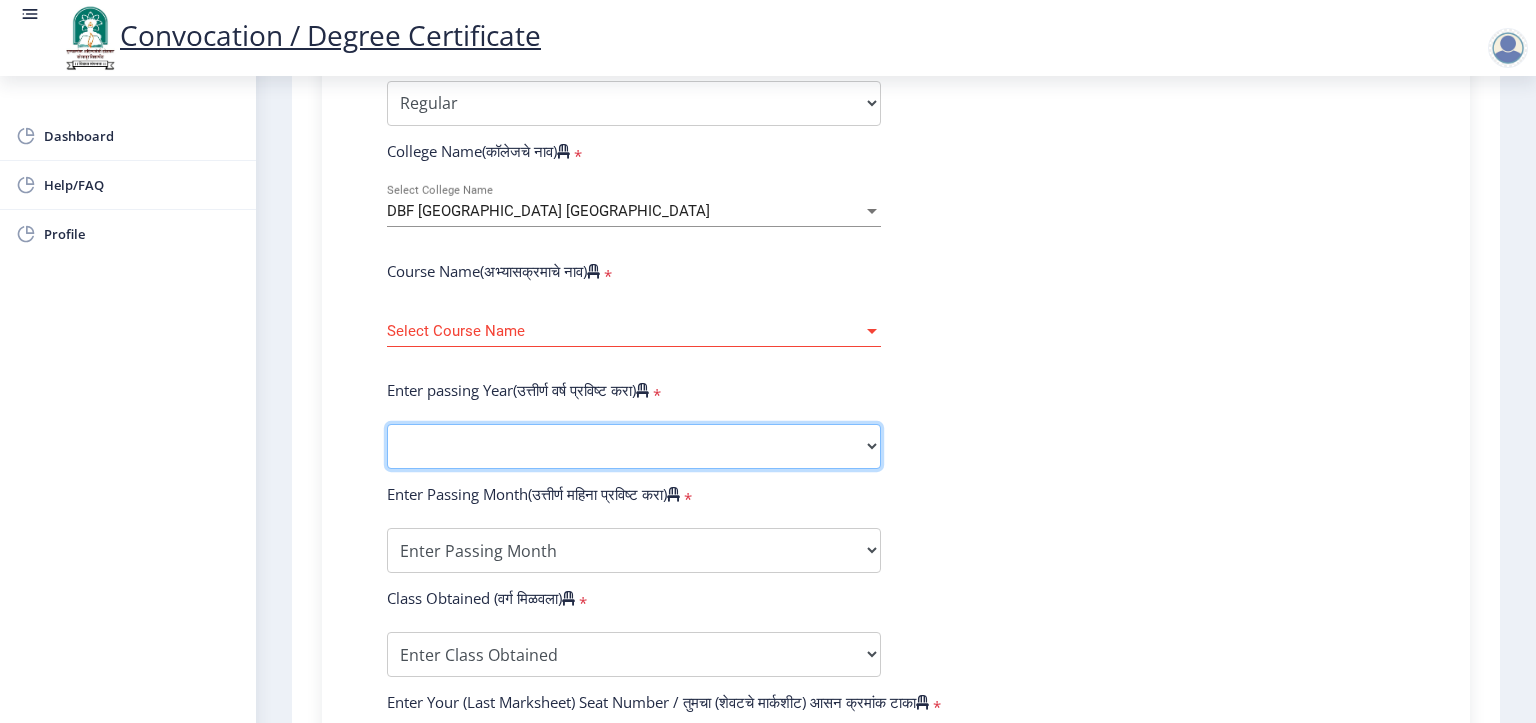 click on "2025   2024   2023   2022   2021   2020   2019   2018   2017   2016   2015   2014   2013   2012   2011   2010   2009   2008   2007   2006   2005   2004   2003   2002   2001   2000   1999   1998   1997   1996   1995   1994   1993   1992   1991   1990   1989   1988   1987   1986   1985   1984   1983   1982   1981   1980   1979   1978   1977   1976" 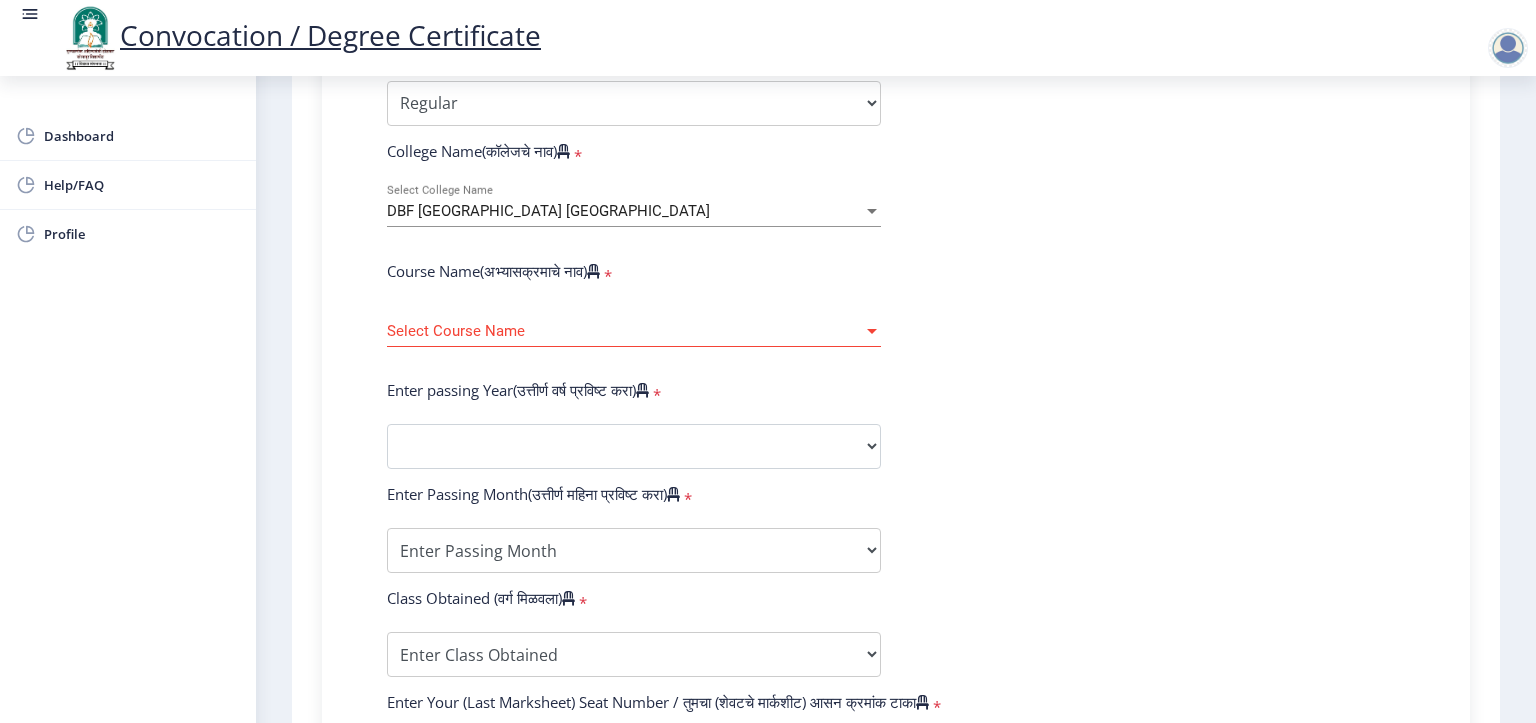 click on "Enter Your PRN Number (तुमचा पीआरएन (कायम नोंदणी क्रमांक) एंटर करा)   * Student Type (विद्यार्थी प्रकार)    * Select Student Type Regular External College Name(कॉलेजचे नाव)   * DBF dayanand college [GEOGRAPHIC_DATA] Select College Name Course Name(अभ्यासक्रमाचे नाव)   * Select Course Name Select Course Name Enter passing Year(उत्तीर्ण वर्ष प्रविष्ट करा)   *  2025   2024   2023   2022   2021   2020   2019   2018   2017   2016   2015   2014   2013   2012   2011   2010   2009   2008   2007   2006   2005   2004   2003   2002   2001   2000   1999   1998   1997   1996   1995   1994   1993   1992   1991   1990   1989   1988   1987   1986   1985   1984   1983   1982   1981   1980   1979   1978   1977   1976  Enter Passing Month(उत्तीर्ण महिना प्रविष्ट करा)   * (03) March" 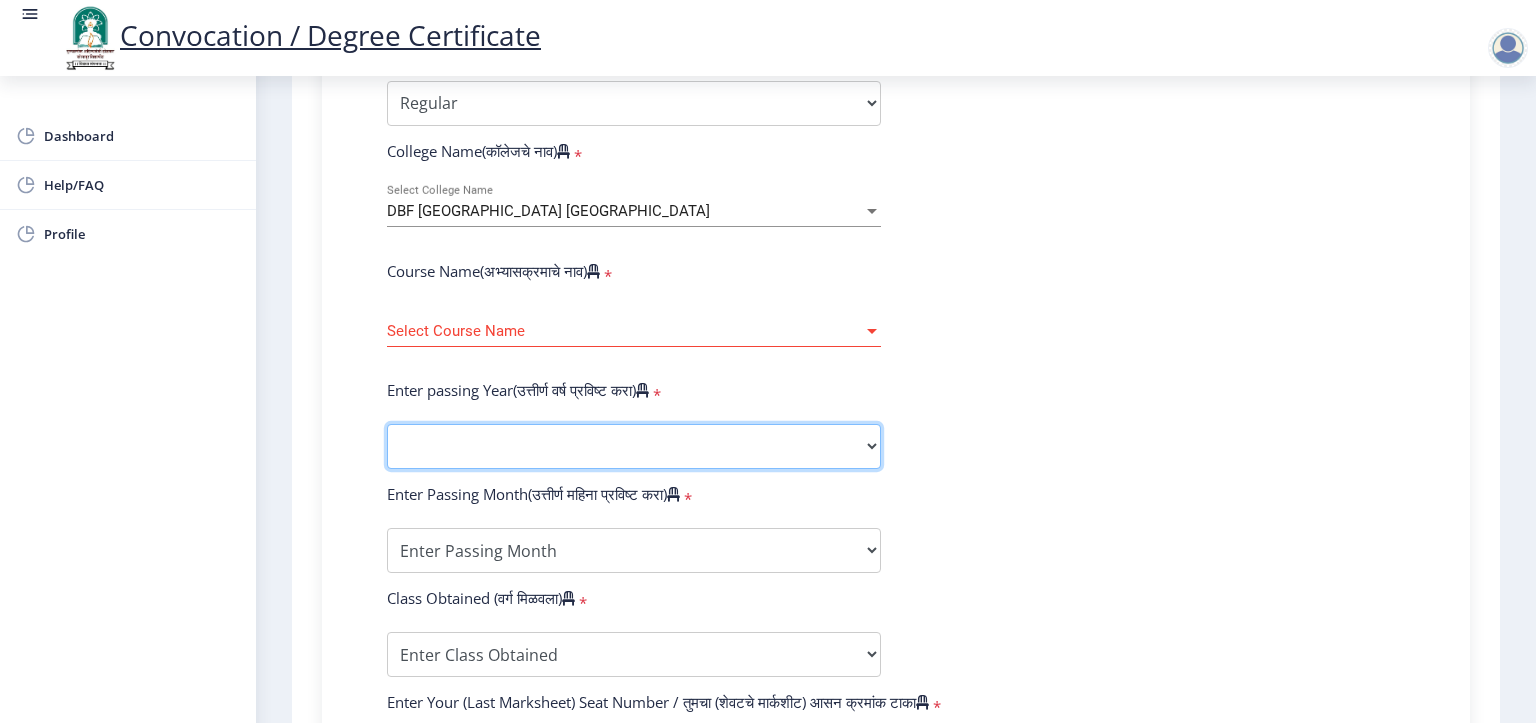 click on "2025   2024   2023   2022   2021   2020   2019   2018   2017   2016   2015   2014   2013   2012   2011   2010   2009   2008   2007   2006   2005   2004   2003   2002   2001   2000   1999   1998   1997   1996   1995   1994   1993   1992   1991   1990   1989   1988   1987   1986   1985   1984   1983   1982   1981   1980   1979   1978   1977   1976" 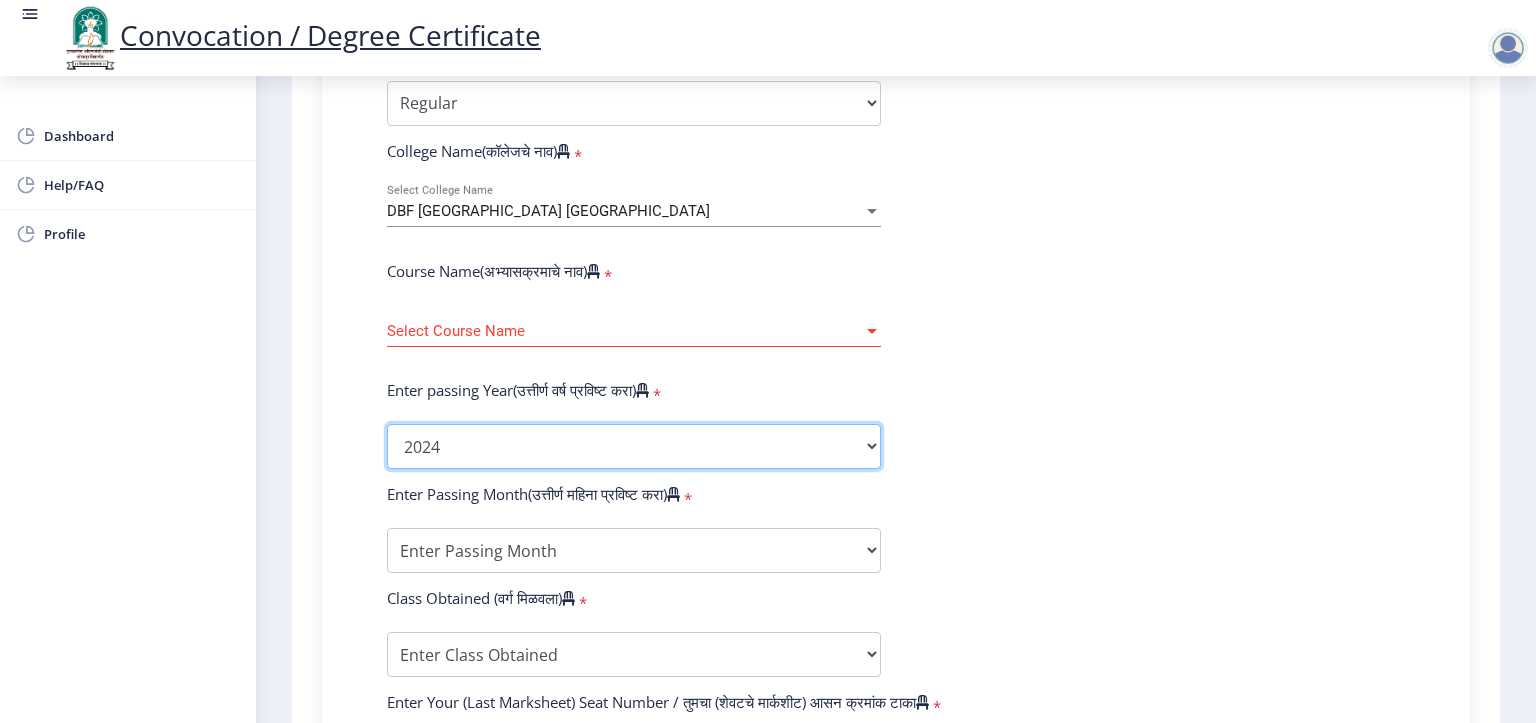 click on "2025   2024   2023   2022   2021   2020   2019   2018   2017   2016   2015   2014   2013   2012   2011   2010   2009   2008   2007   2006   2005   2004   2003   2002   2001   2000   1999   1998   1997   1996   1995   1994   1993   1992   1991   1990   1989   1988   1987   1986   1985   1984   1983   1982   1981   1980   1979   1978   1977   1976" 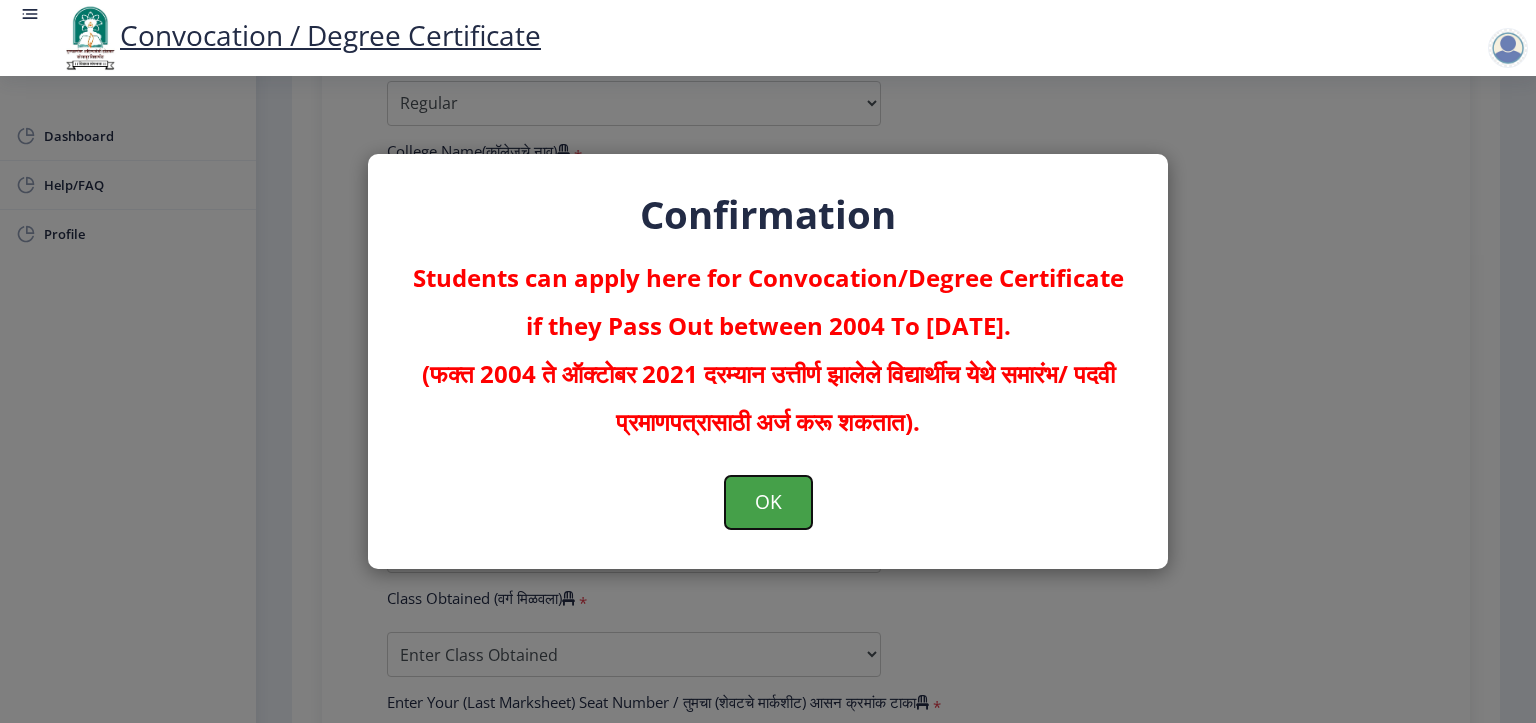 click on "OK" 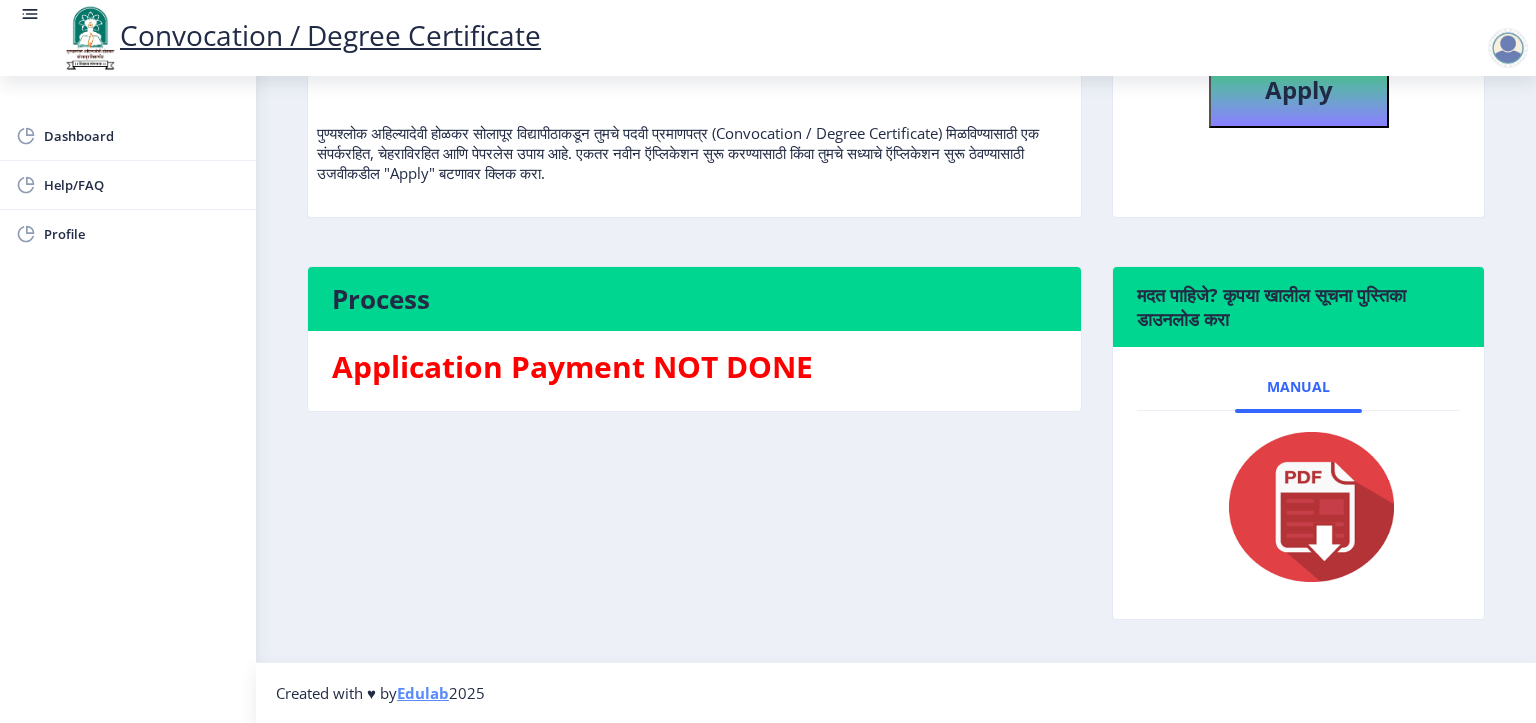 scroll, scrollTop: 244, scrollLeft: 0, axis: vertical 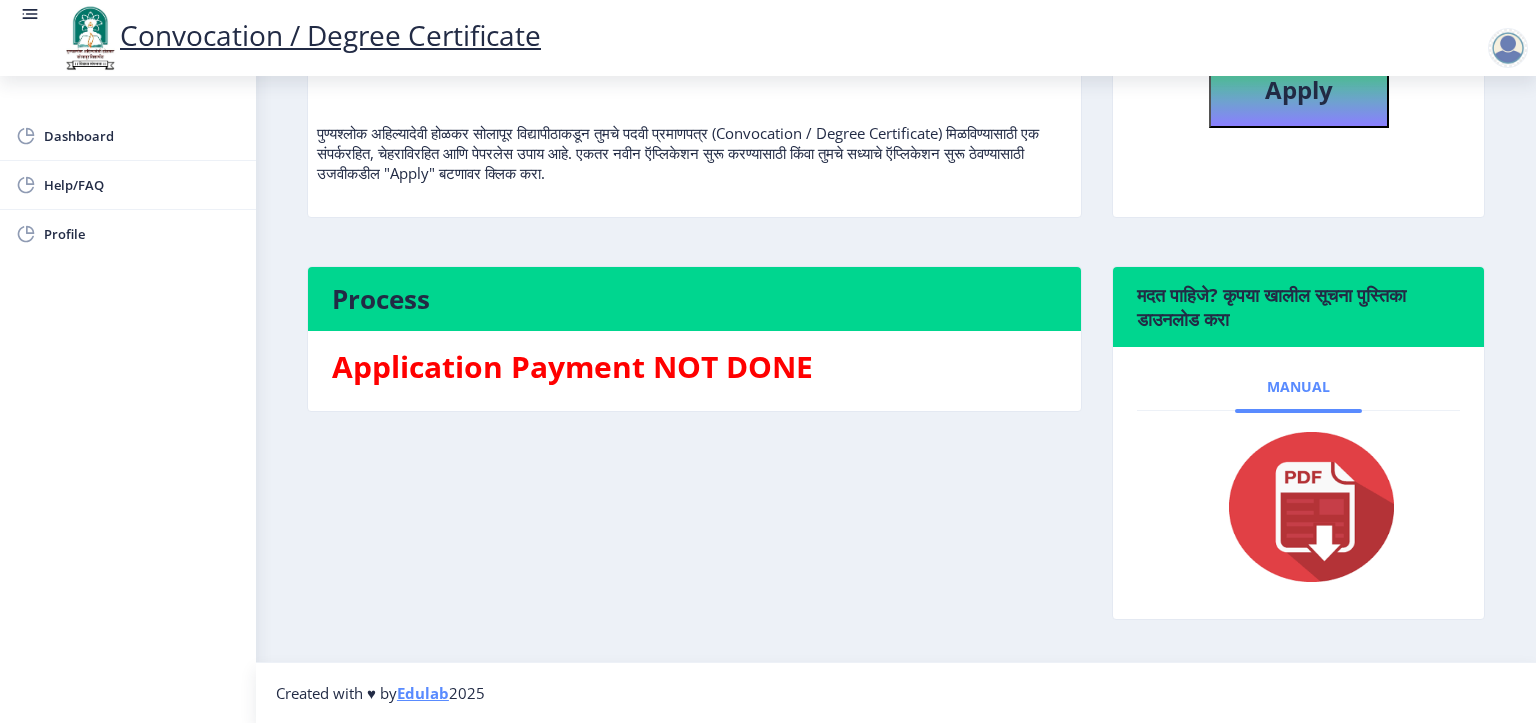 click on "Manual" 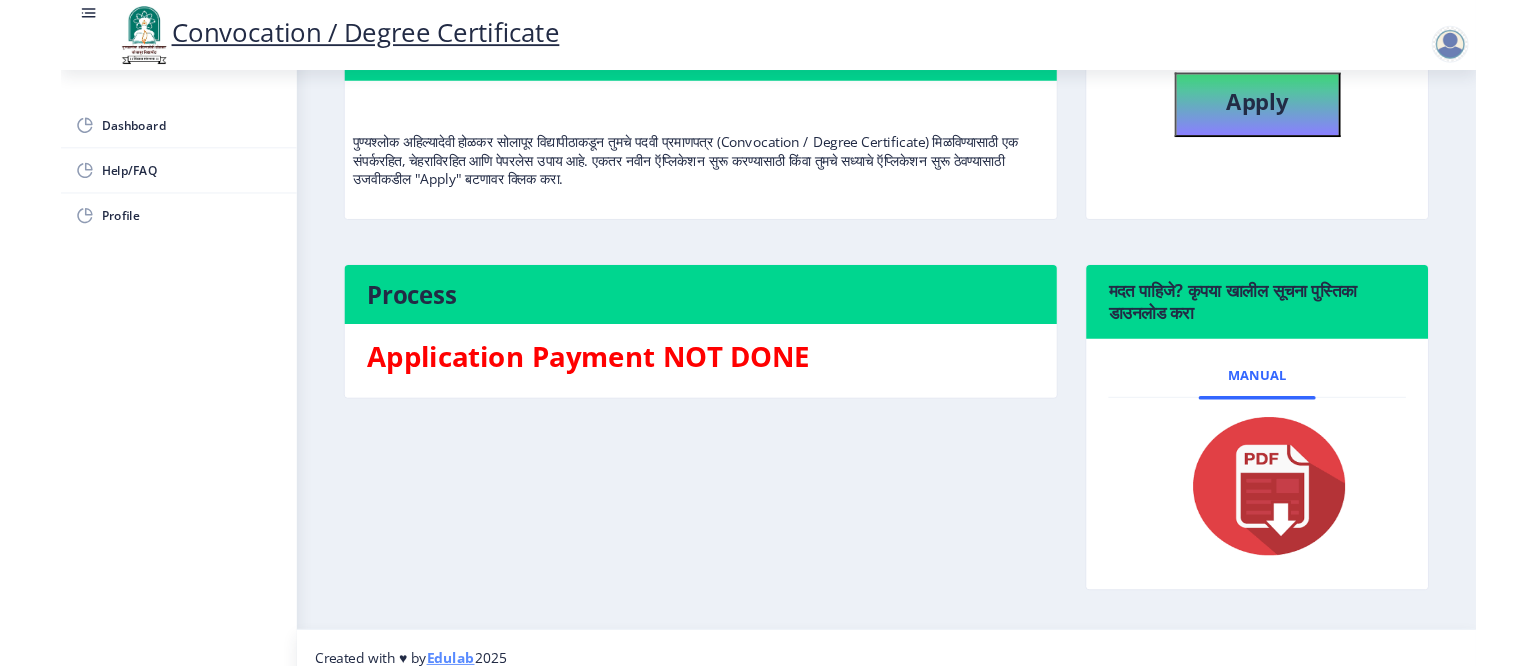 scroll, scrollTop: 200, scrollLeft: 0, axis: vertical 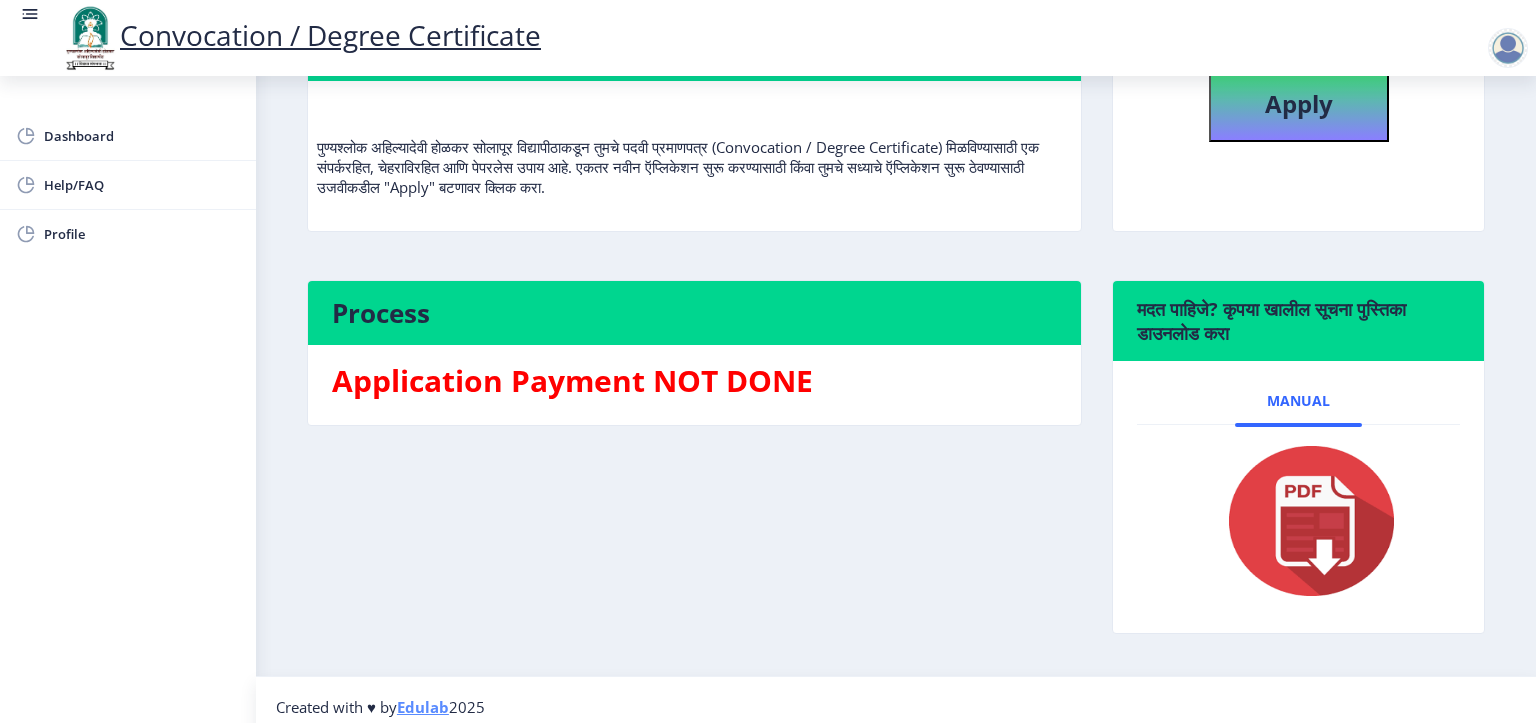 click 